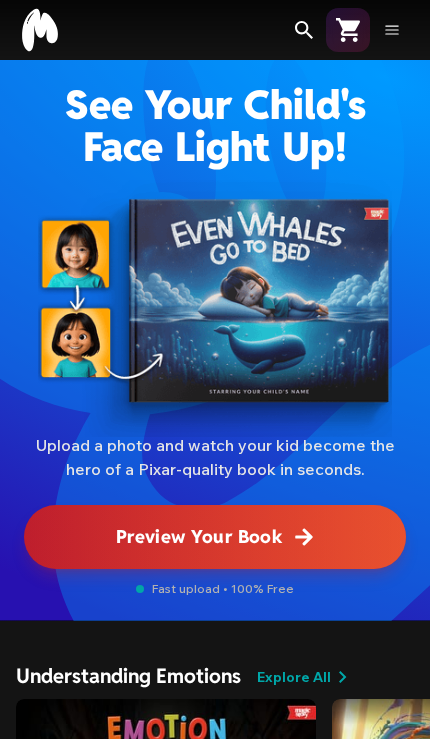 scroll, scrollTop: 0, scrollLeft: 0, axis: both 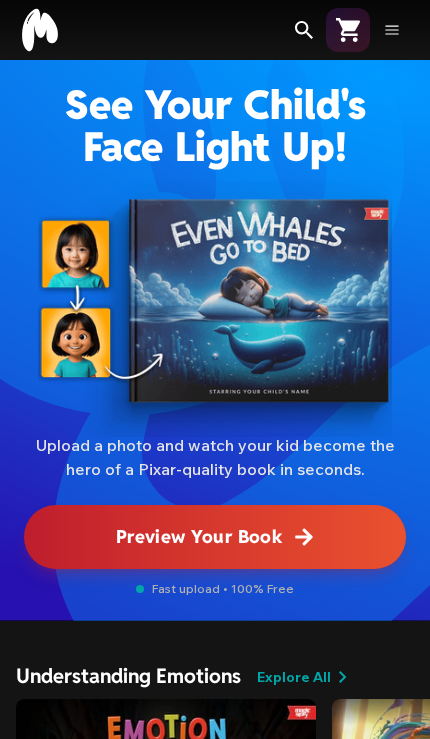 click 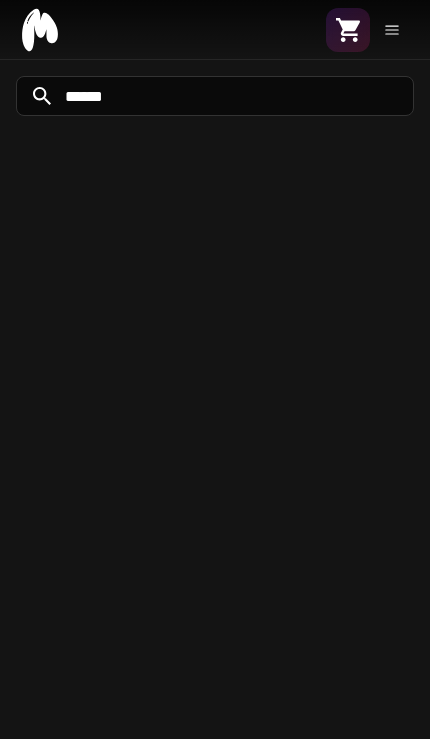 click at bounding box center [215, 96] 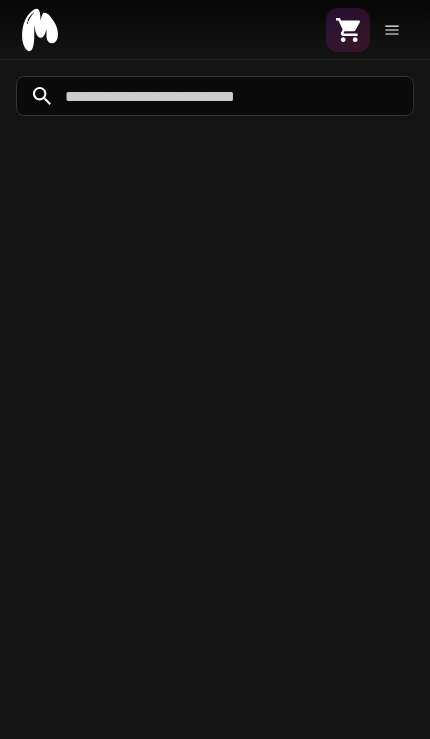 type on "**********" 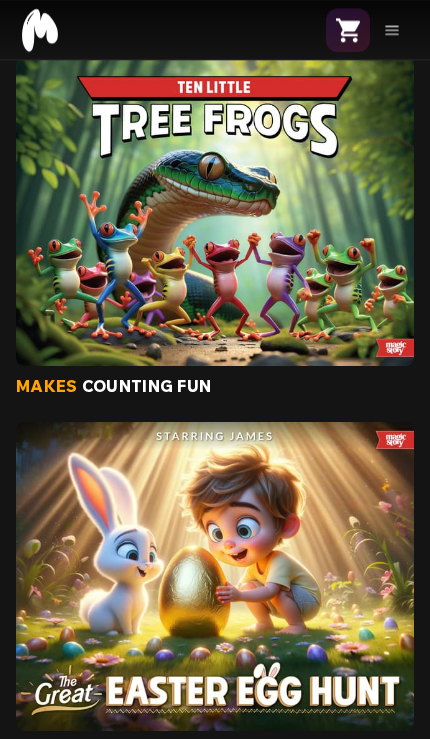 scroll, scrollTop: 2719, scrollLeft: 0, axis: vertical 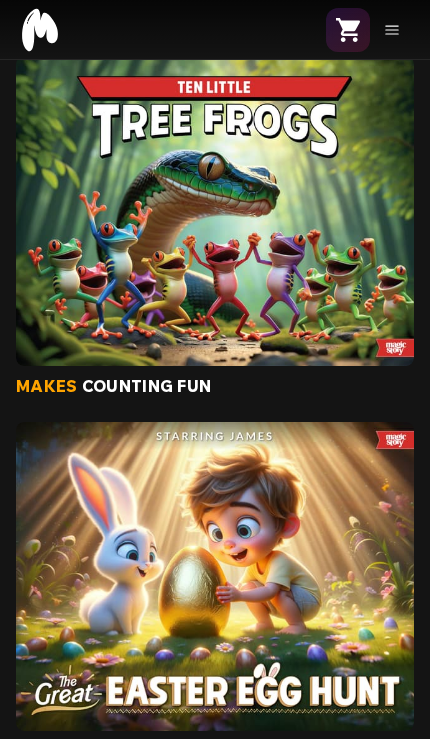 click at bounding box center (215, 577) 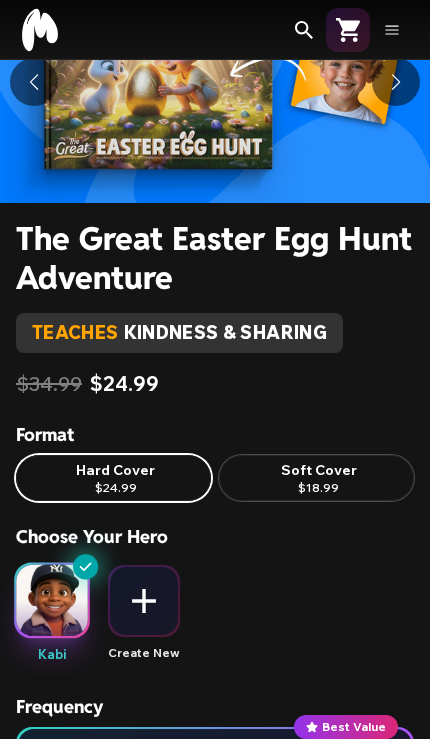 scroll, scrollTop: 166, scrollLeft: 0, axis: vertical 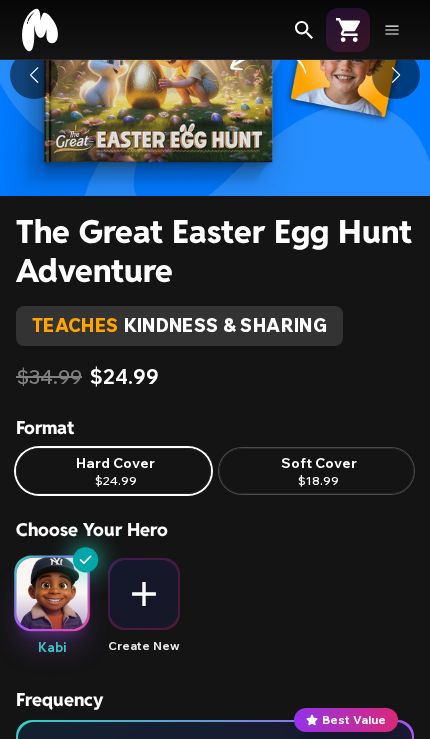 click at bounding box center (144, 594) 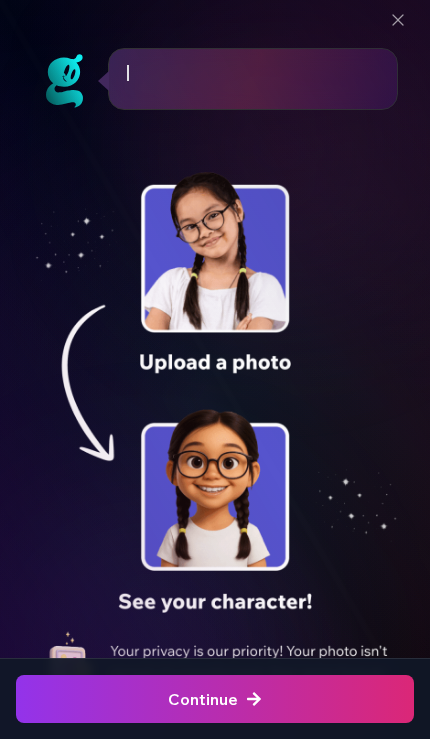 scroll, scrollTop: 0, scrollLeft: 0, axis: both 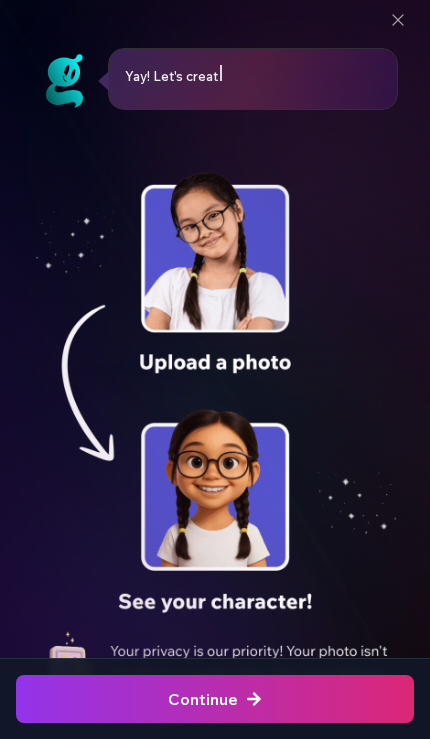 click at bounding box center [-572, 699] 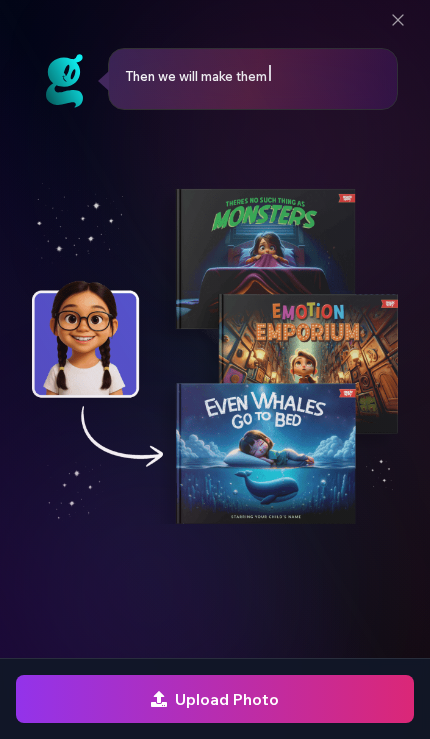 click at bounding box center [-572, 699] 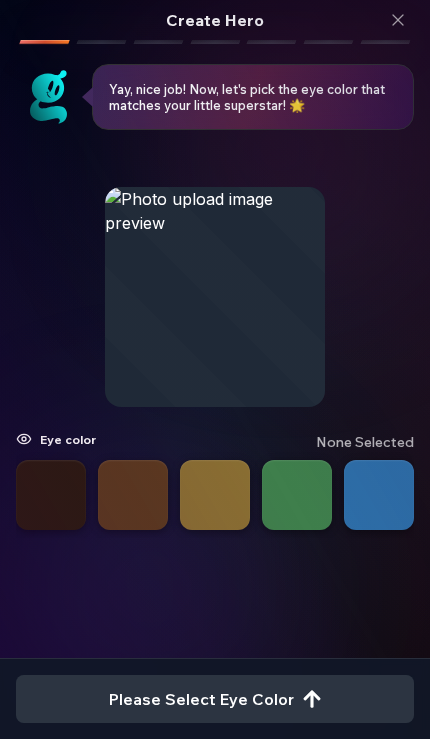 click at bounding box center (133, 495) 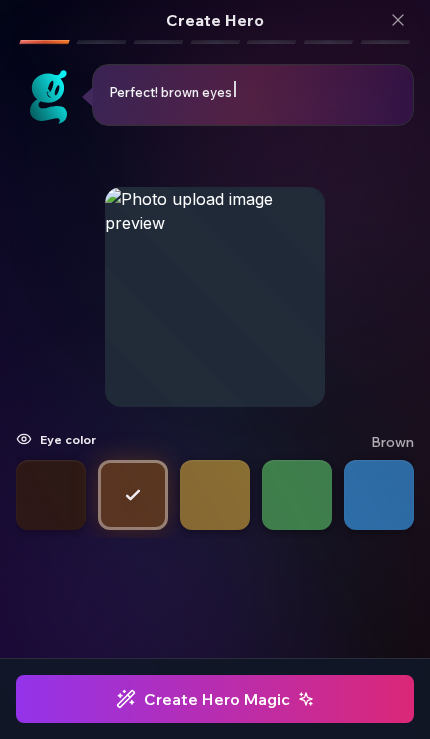 click at bounding box center (-563, 699) 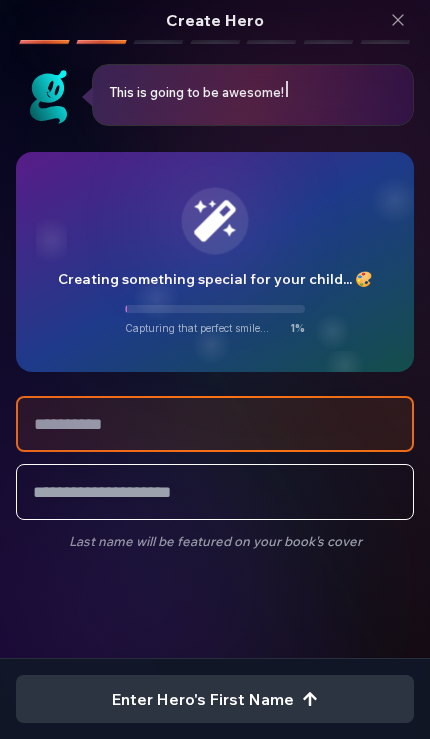 click at bounding box center [215, 424] 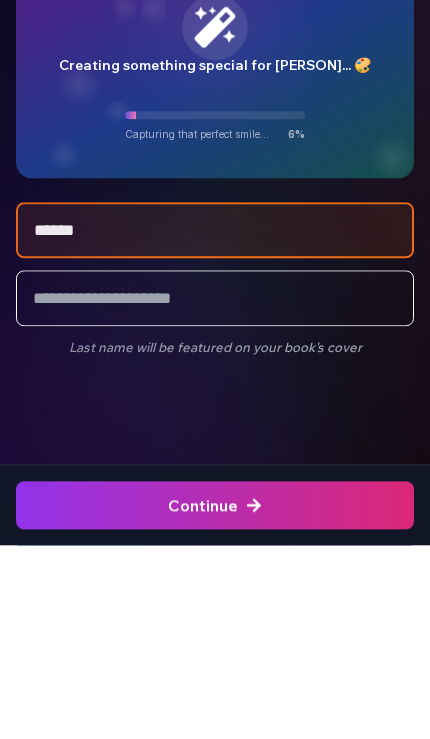 type on "******" 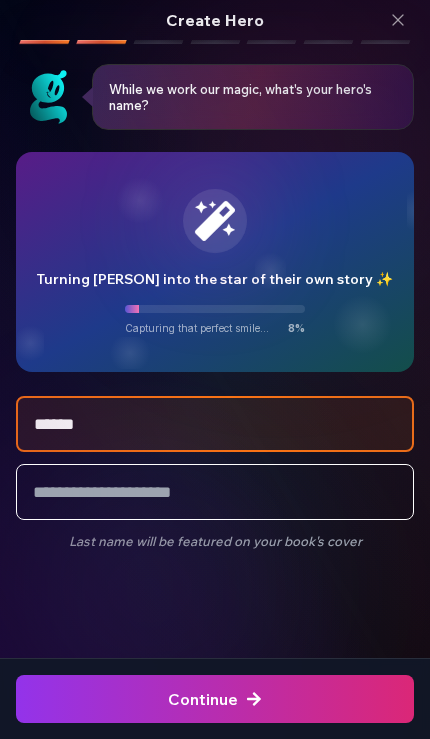 click at bounding box center (215, 699) 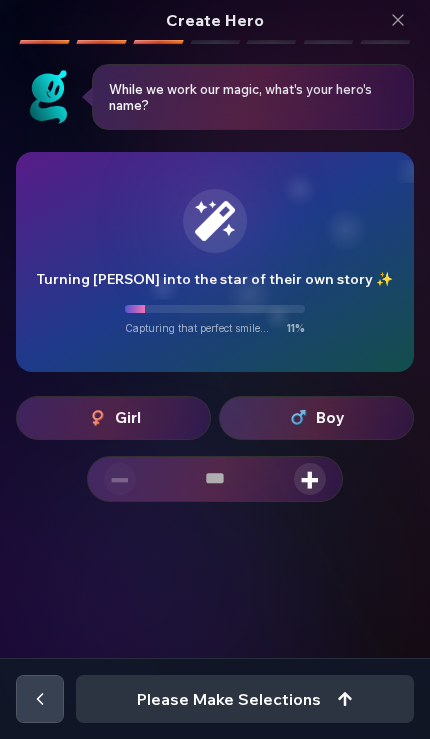 click on "+" at bounding box center [310, 479] 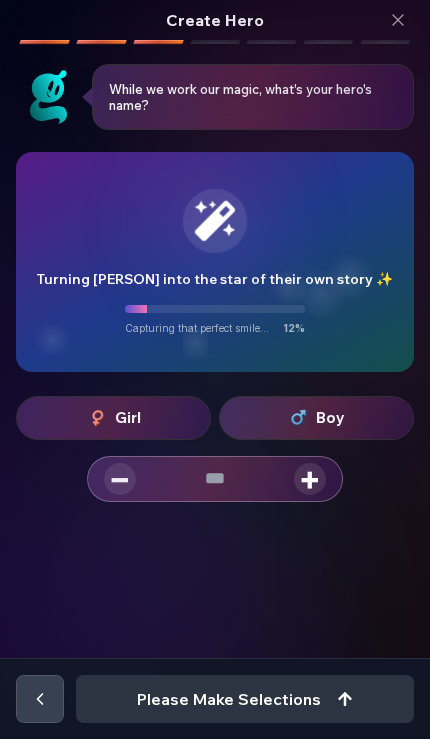 click on "+" at bounding box center [310, 479] 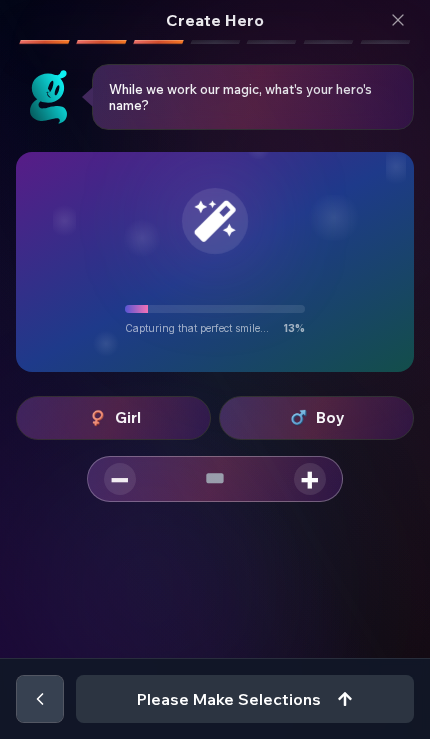 click on "+" at bounding box center (310, 479) 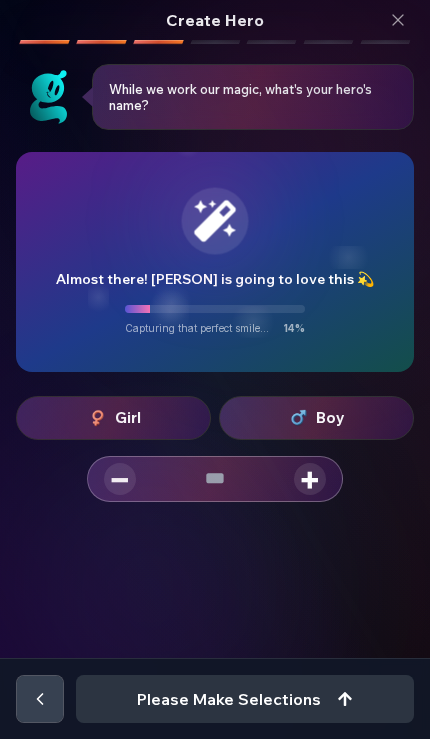click on "Boy" at bounding box center [316, 418] 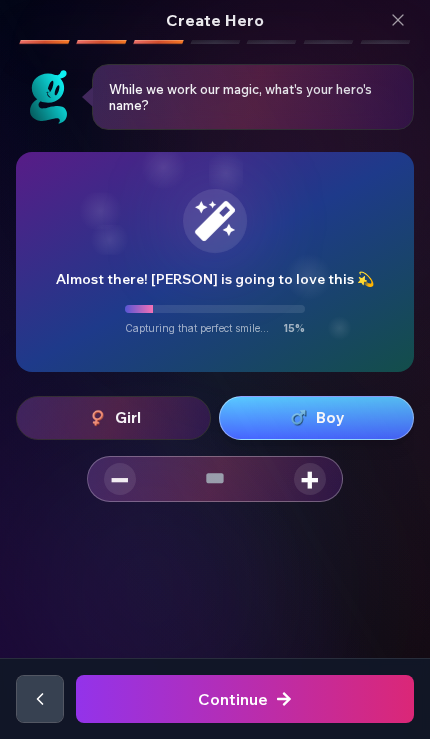 click at bounding box center [-431, 699] 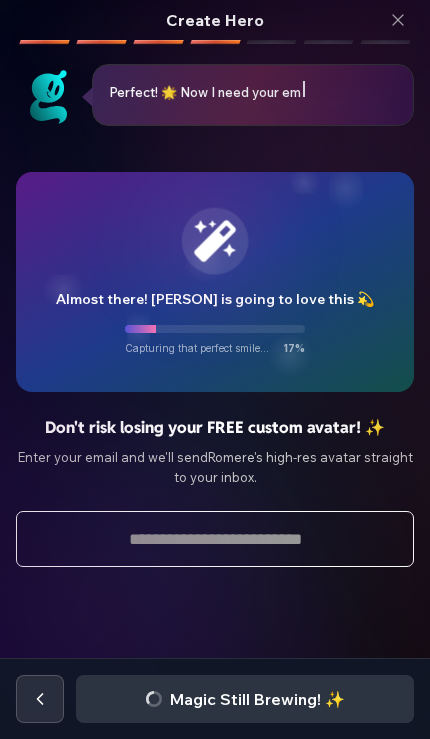 click at bounding box center [215, 539] 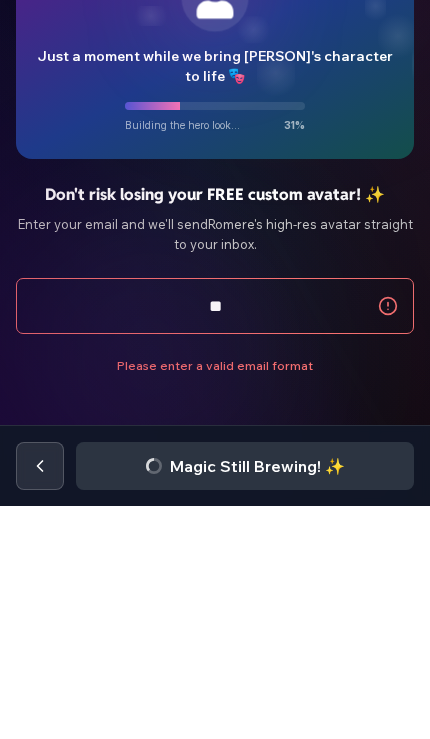 type on "*" 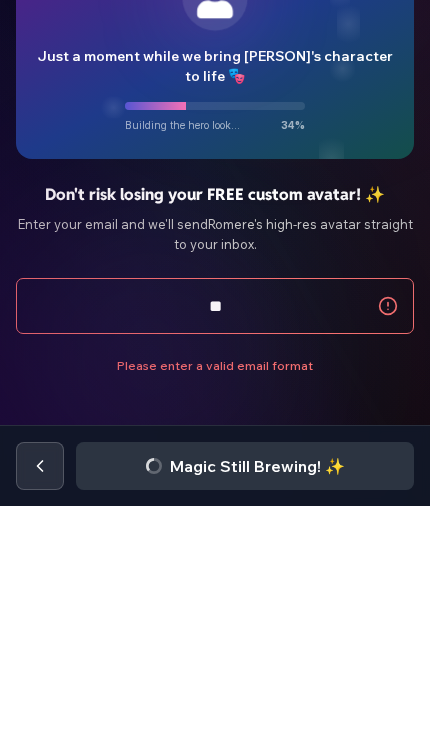 type on "*" 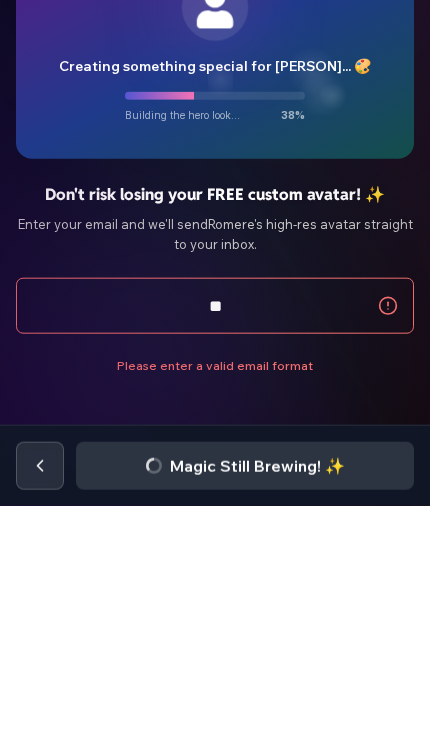 type on "*" 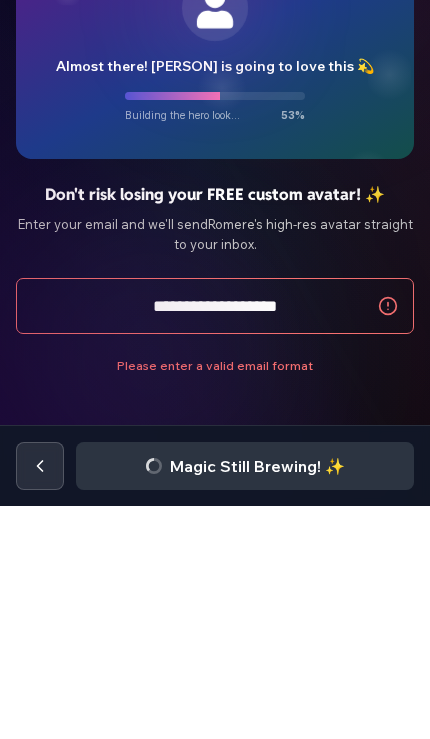 click on "**********" at bounding box center (215, 539) 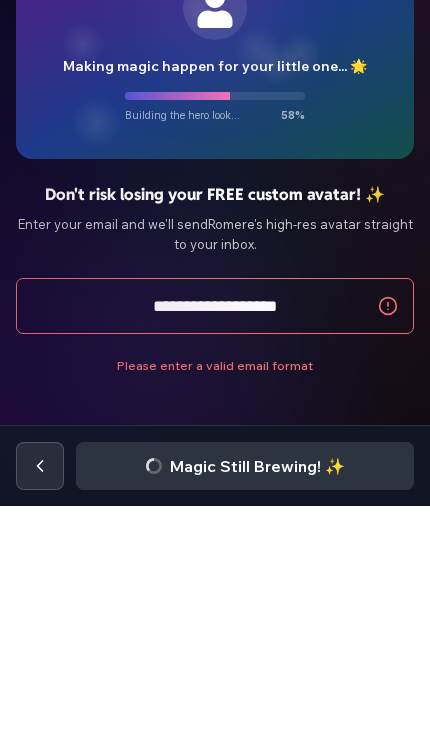 click on "**********" at bounding box center [215, 539] 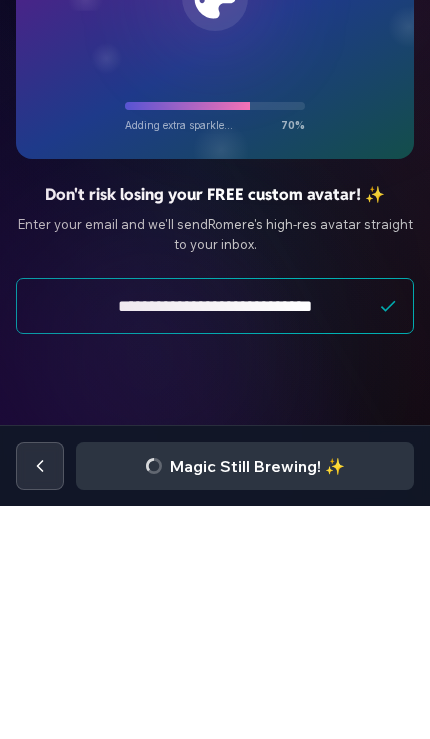 type on "**********" 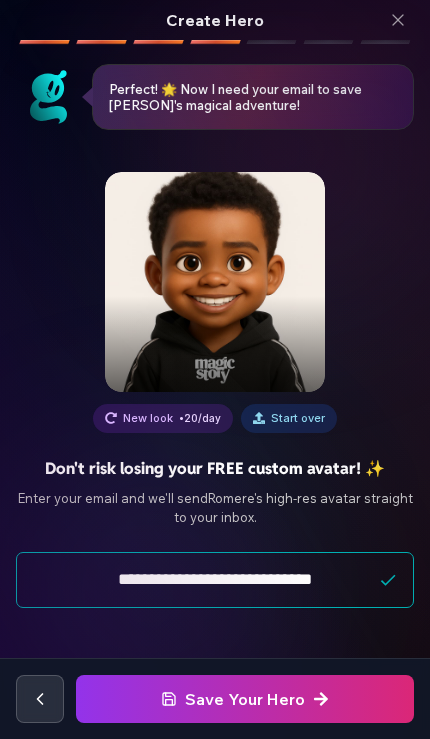 click at bounding box center [215, 282] 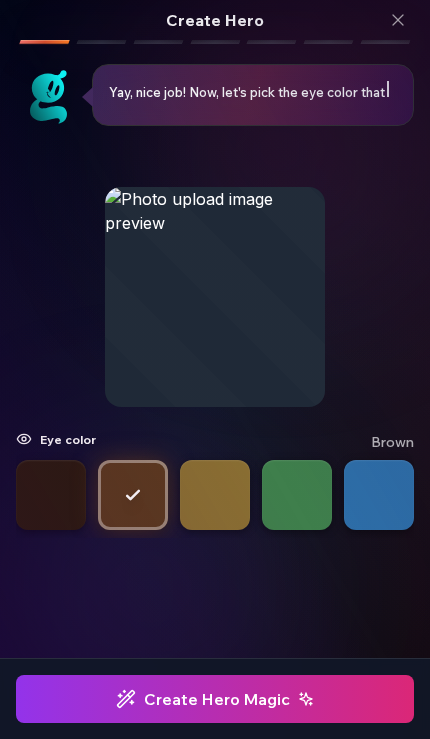 click at bounding box center (215, 495) 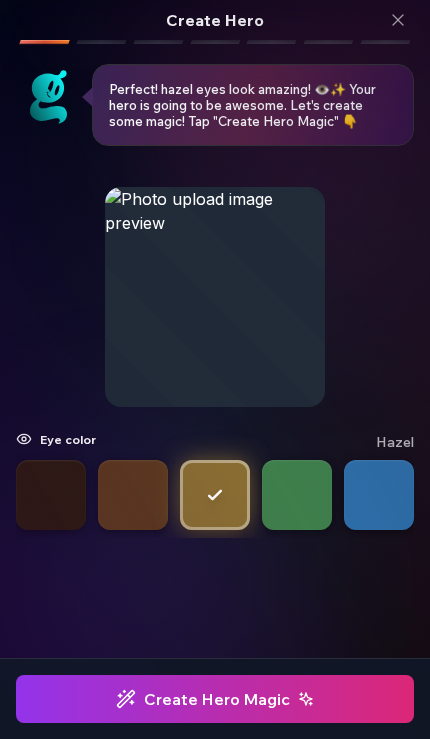 click at bounding box center (133, 495) 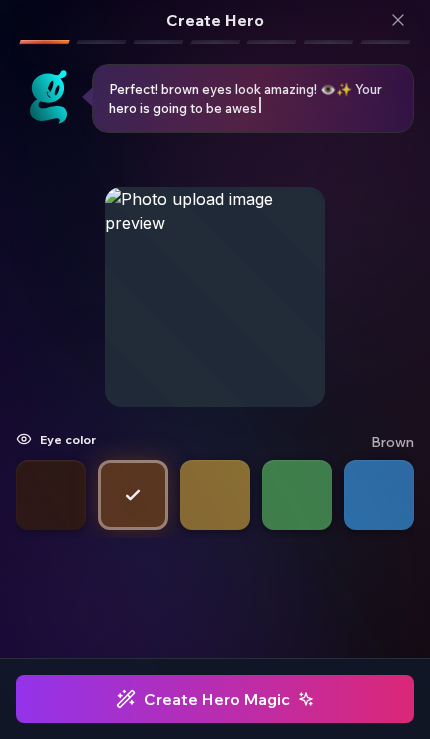 click at bounding box center [215, 699] 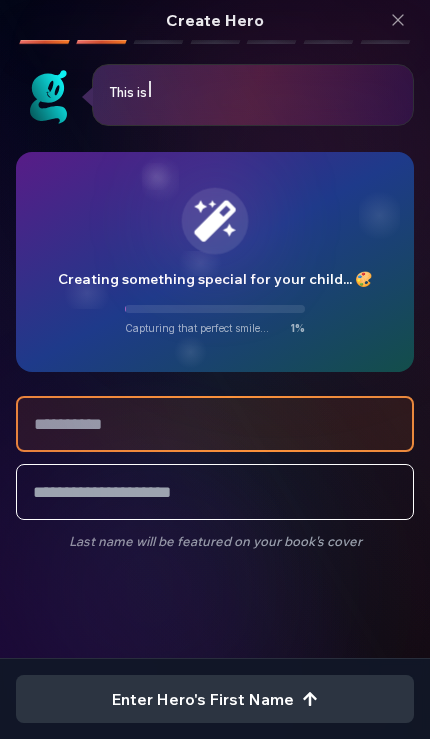 click at bounding box center (215, 424) 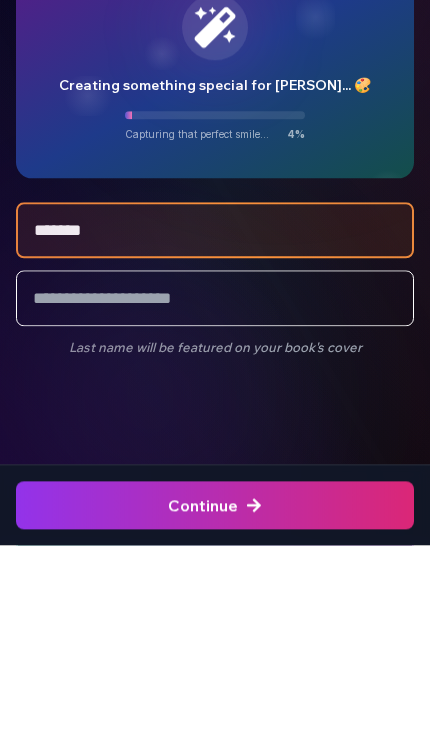 type on "*******" 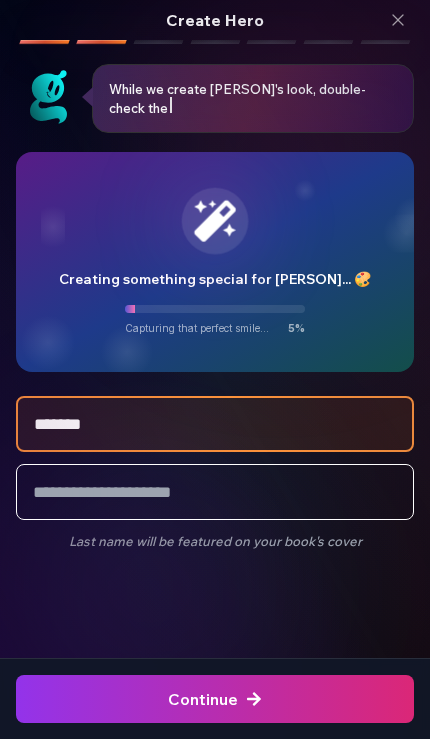 click on "*******" at bounding box center (215, 424) 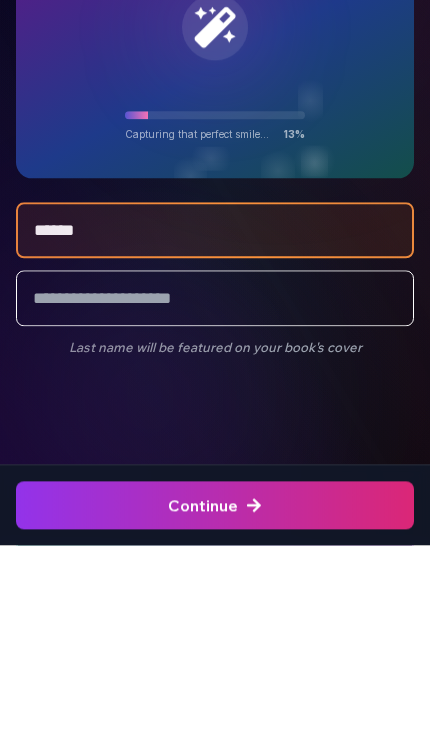 type on "******" 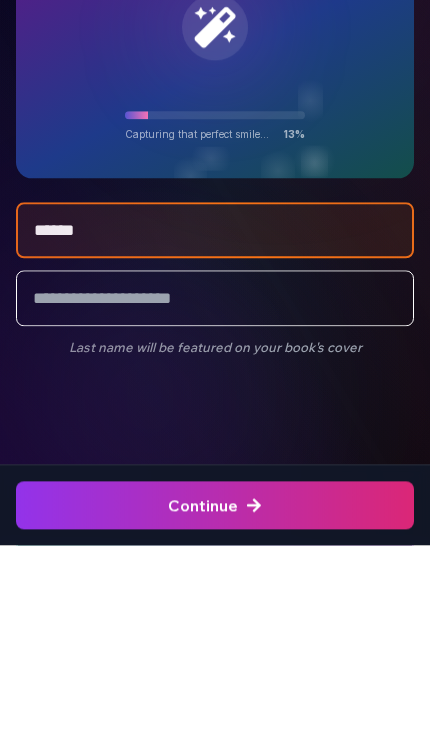 click on "Turning Romere into the star of their own story ✨ Capturing that perfect smile... 13 % While we create Romer's look, double-check the name is spelled correctly! While we create Romer's look, double-check the name is spelled correctly! ****** Last name will be featured on your book's cover" at bounding box center (215, 405) 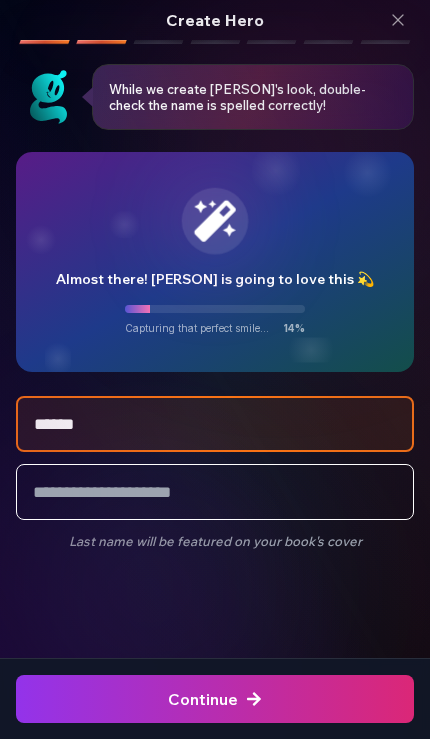 click at bounding box center (-236, 699) 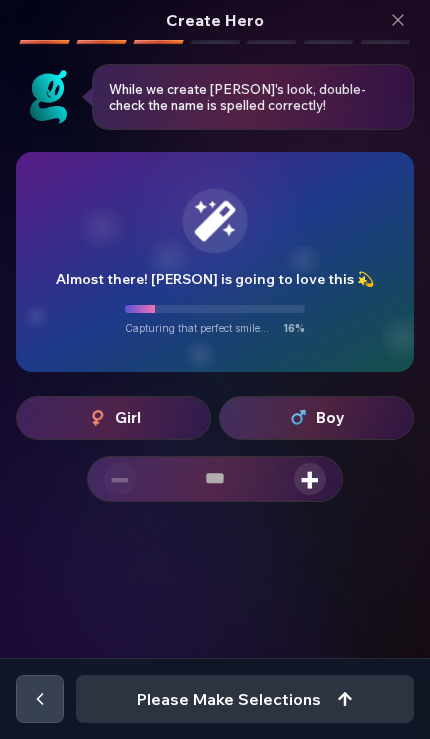 click on "Boy" at bounding box center [316, 418] 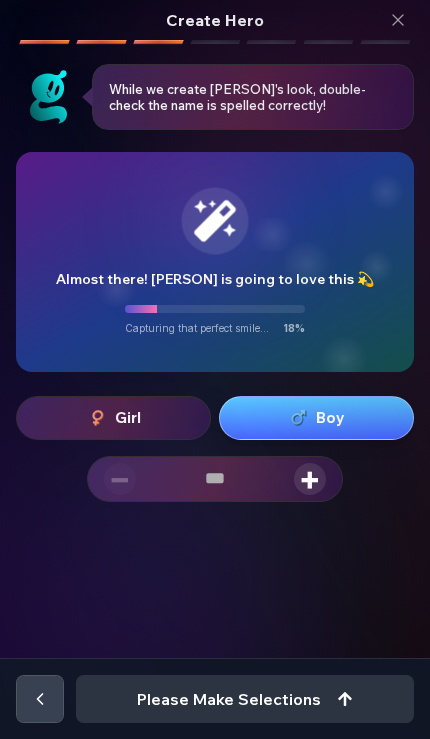 click on "− +" at bounding box center [215, 479] 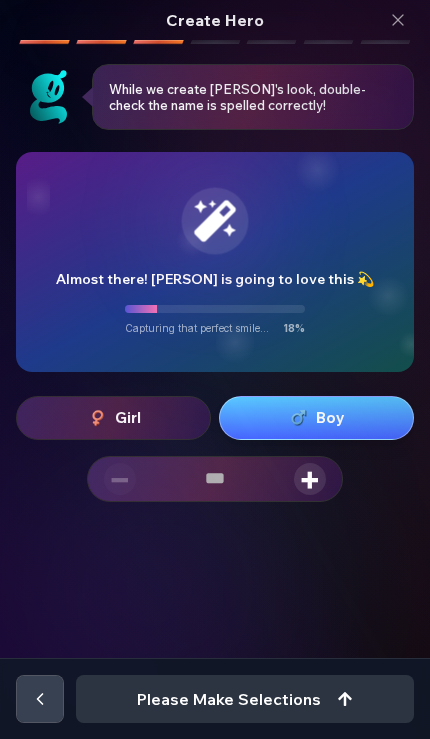 click on "+" at bounding box center [310, 479] 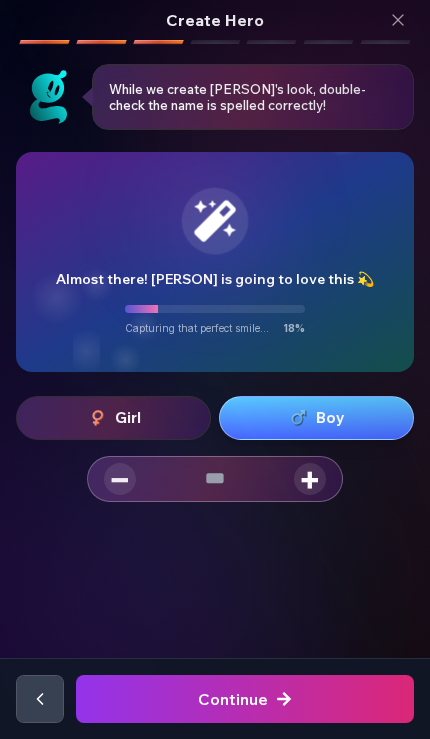 click on "+" at bounding box center [310, 479] 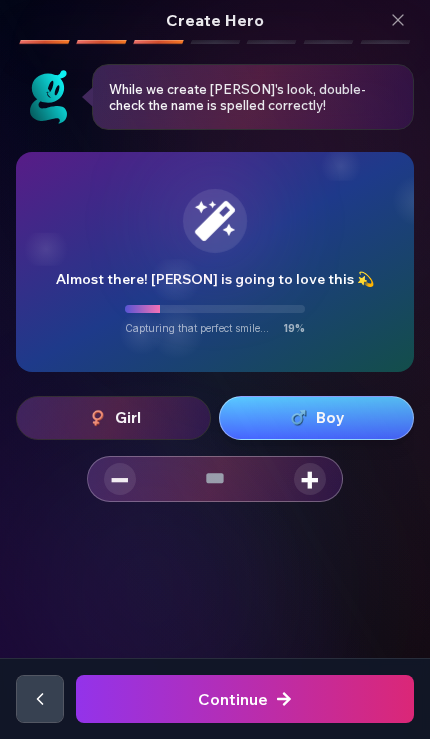 click on "+" at bounding box center [310, 479] 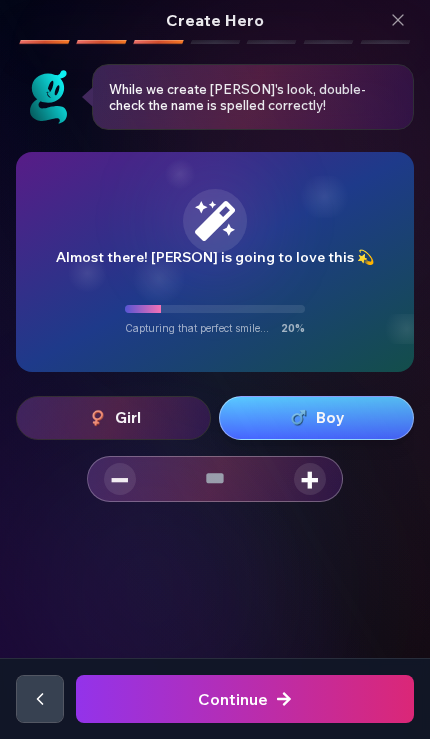 click at bounding box center [-108, 699] 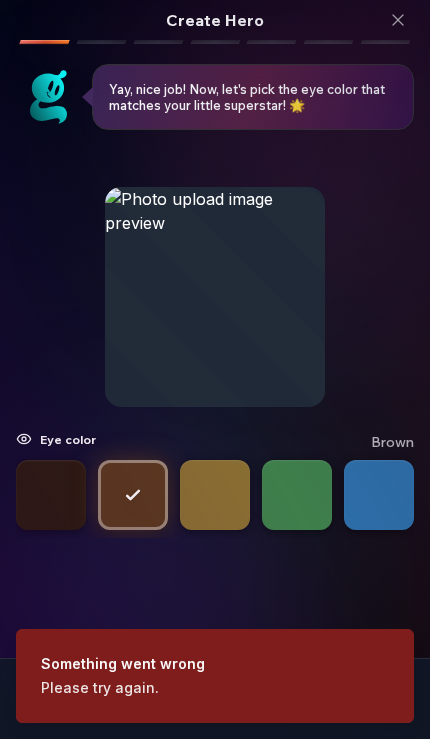 click on "Something went wrong Please try again." at bounding box center [215, 369] 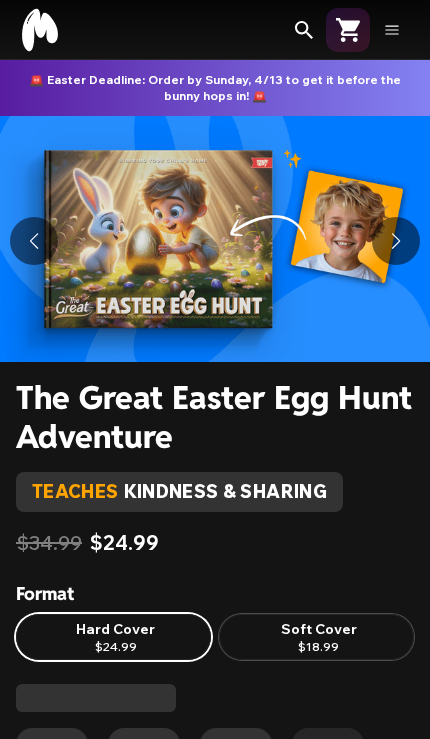 scroll, scrollTop: 98, scrollLeft: 0, axis: vertical 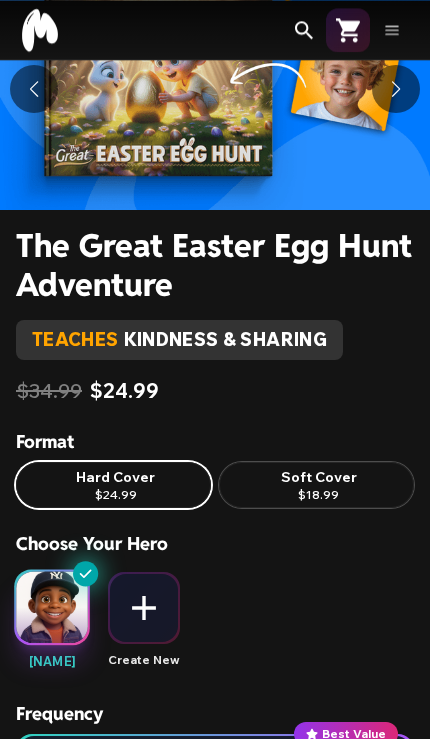 click 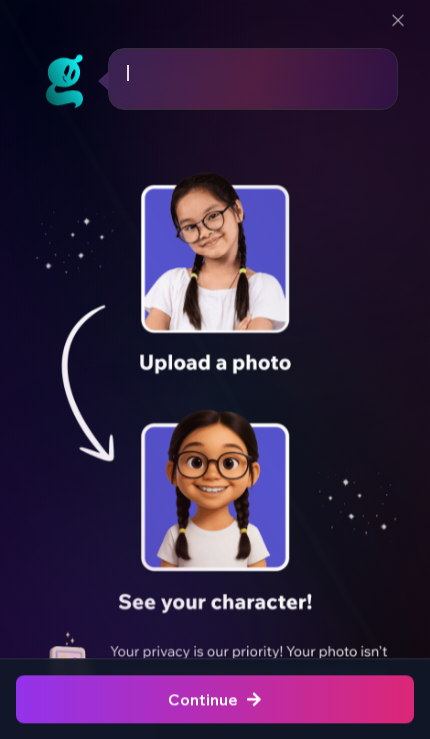 scroll, scrollTop: 0, scrollLeft: 0, axis: both 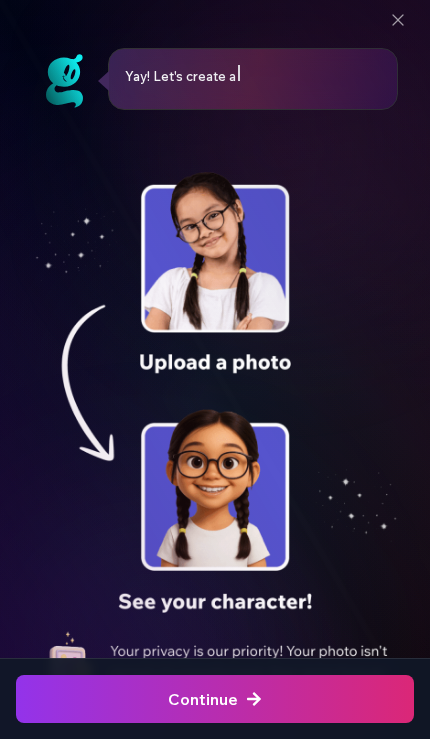 click at bounding box center [-563, 699] 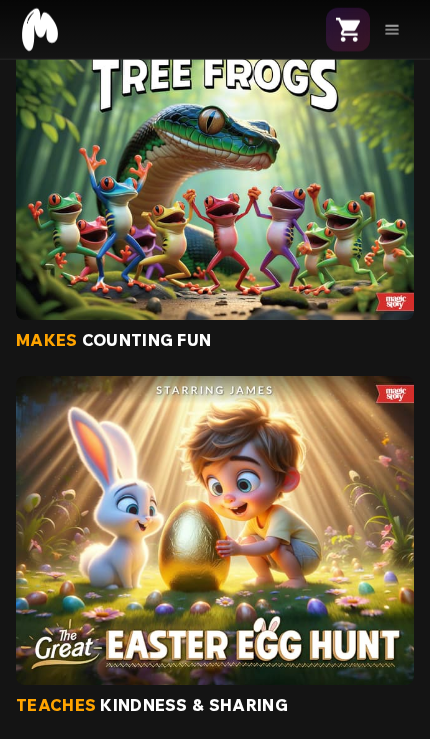 scroll, scrollTop: 2764, scrollLeft: 0, axis: vertical 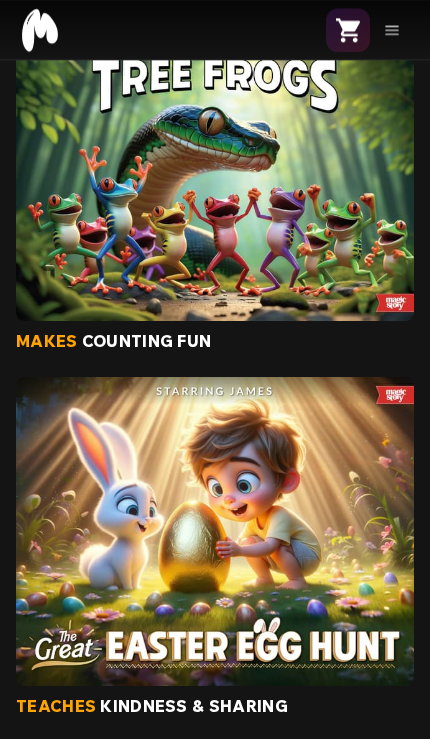 click at bounding box center (215, 532) 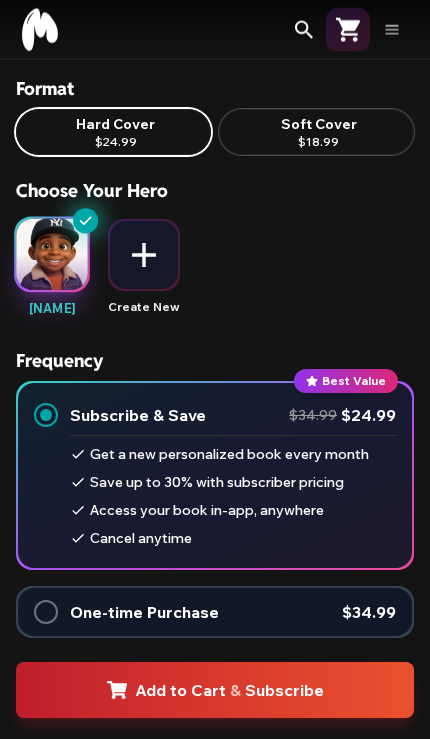 scroll, scrollTop: 507, scrollLeft: 0, axis: vertical 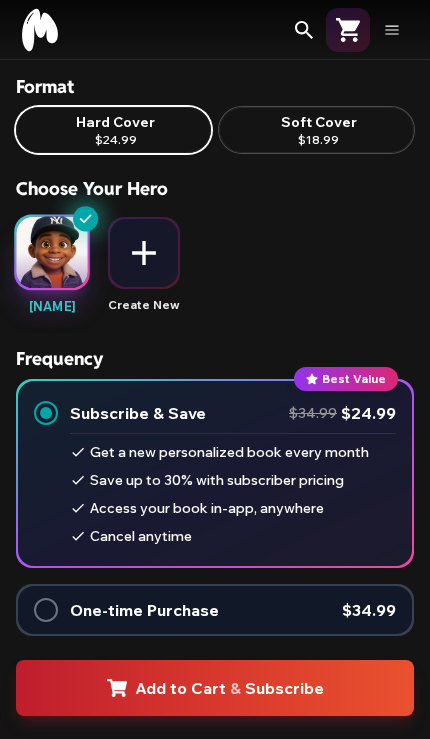 click at bounding box center (46, 610) 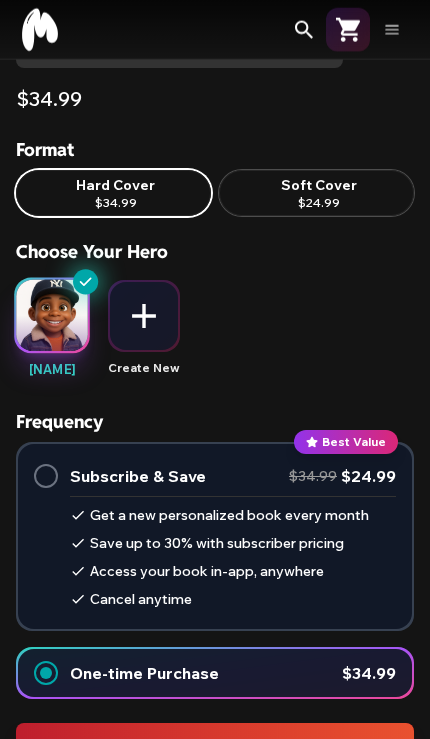 scroll, scrollTop: 383, scrollLeft: 0, axis: vertical 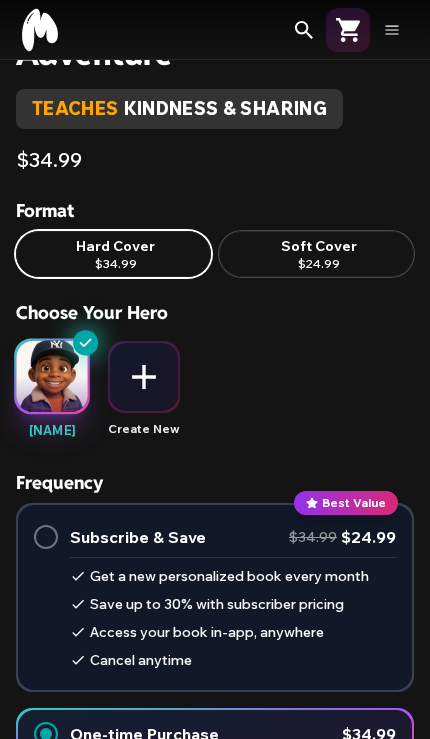 click 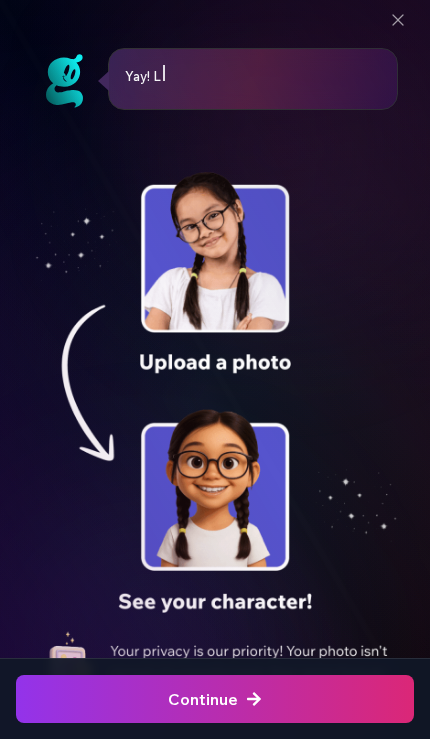 click at bounding box center (-563, 699) 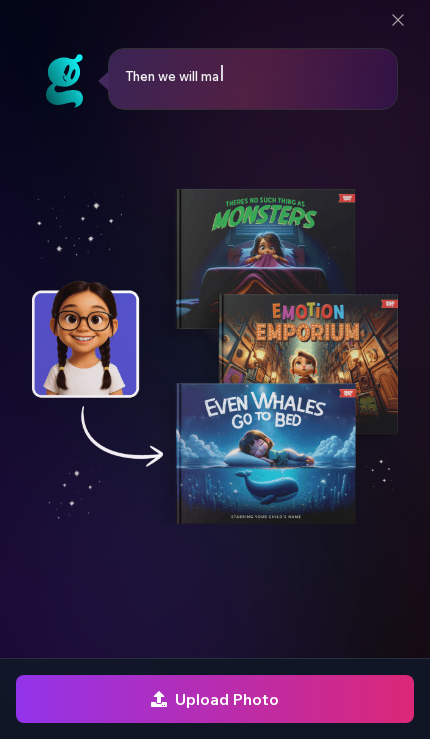 click at bounding box center (-563, 699) 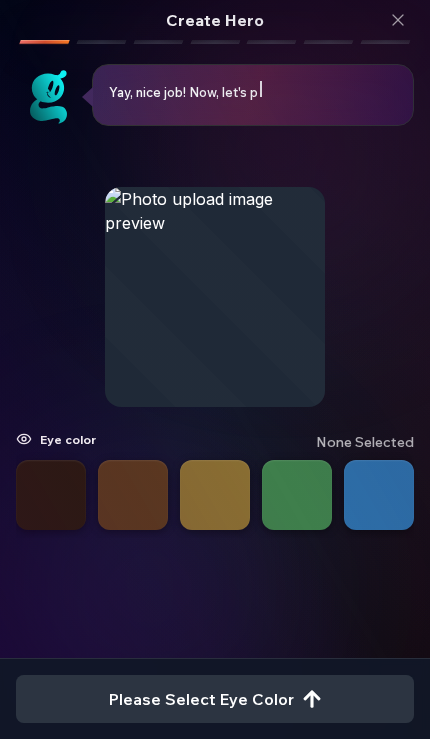 click at bounding box center [133, 495] 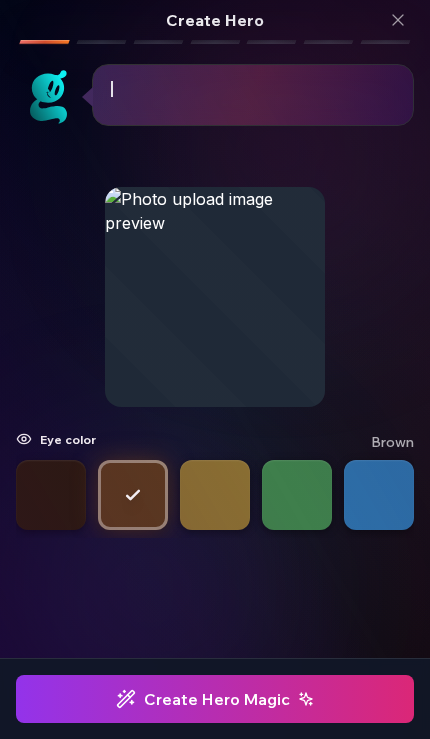 click at bounding box center [215, 699] 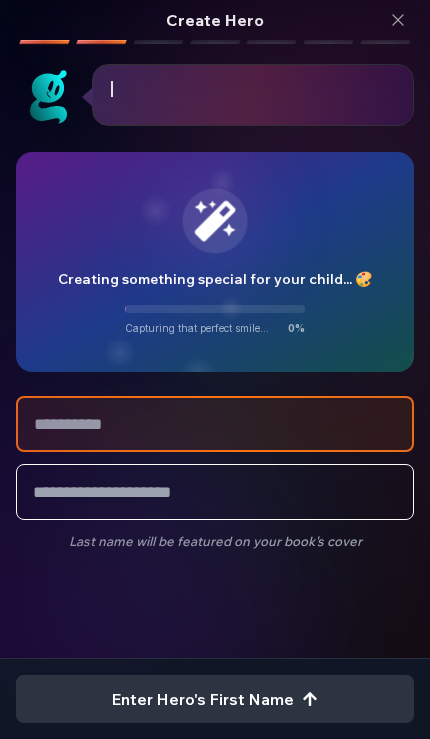 click at bounding box center (215, 424) 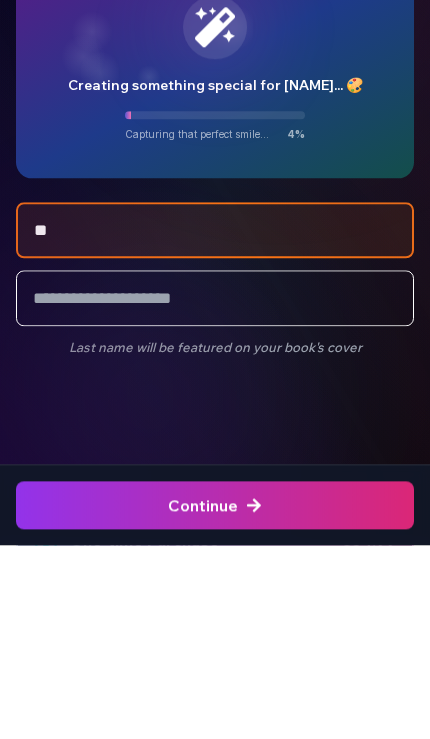 type on "*" 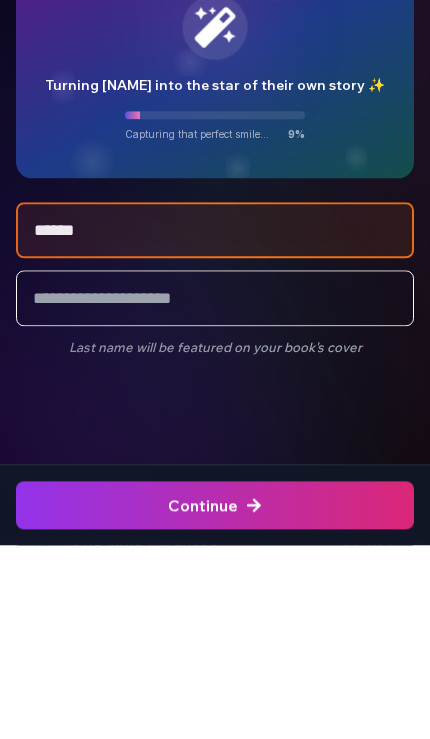 type on "******" 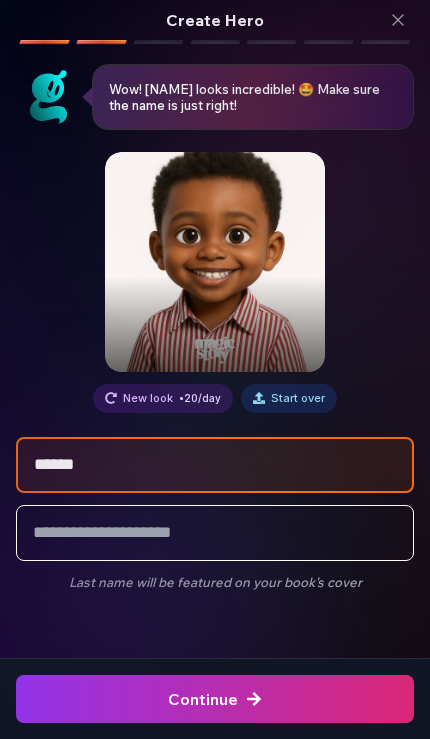 click at bounding box center [-563, 699] 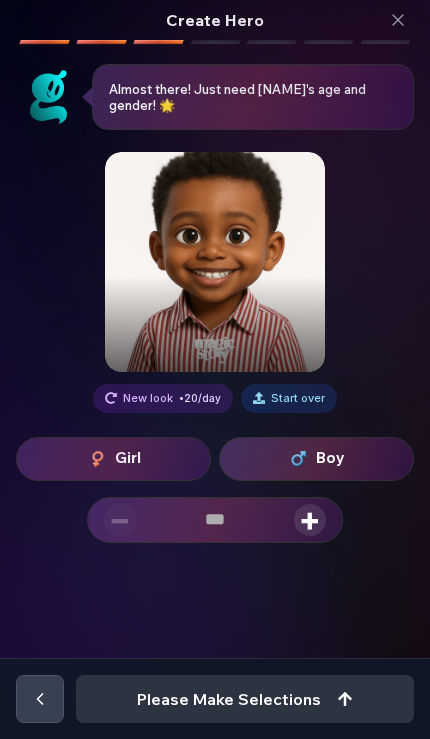 click on "+" at bounding box center [310, 520] 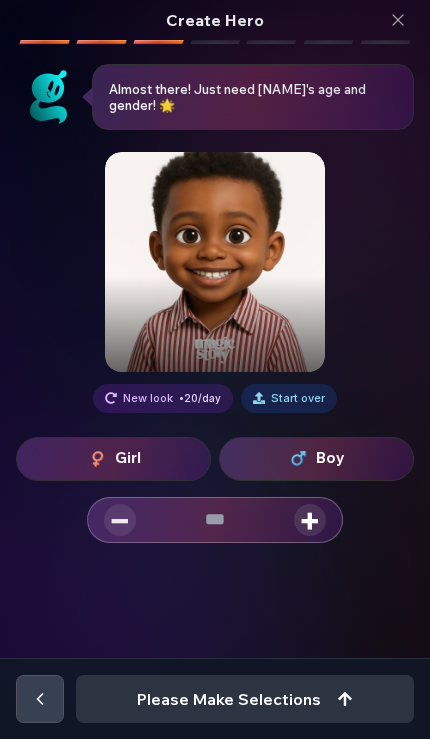 click on "+" at bounding box center [310, 520] 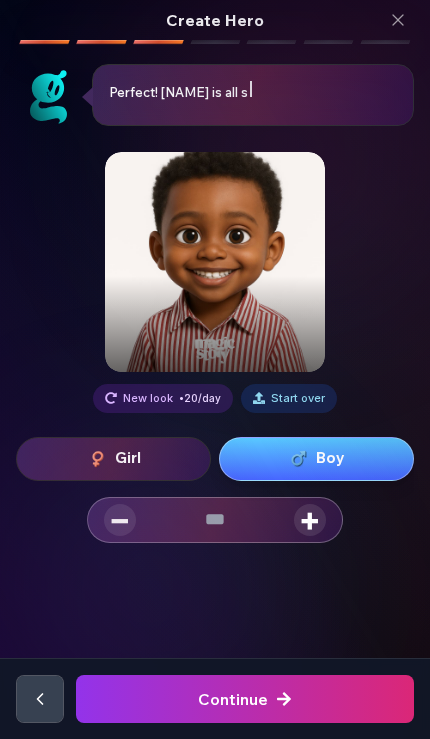click at bounding box center [245, 699] 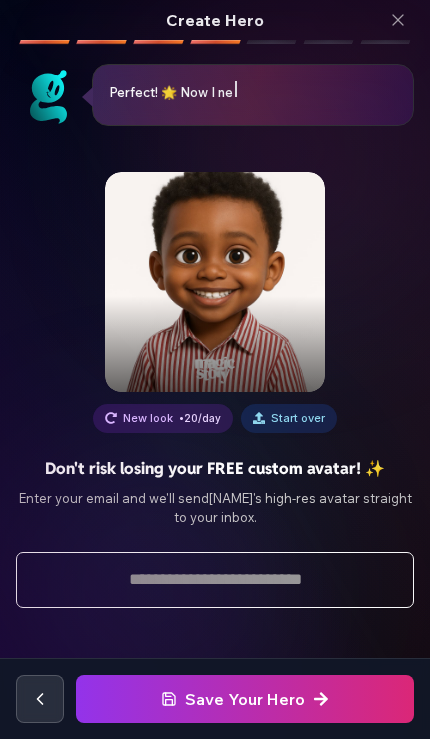 click at bounding box center [215, 580] 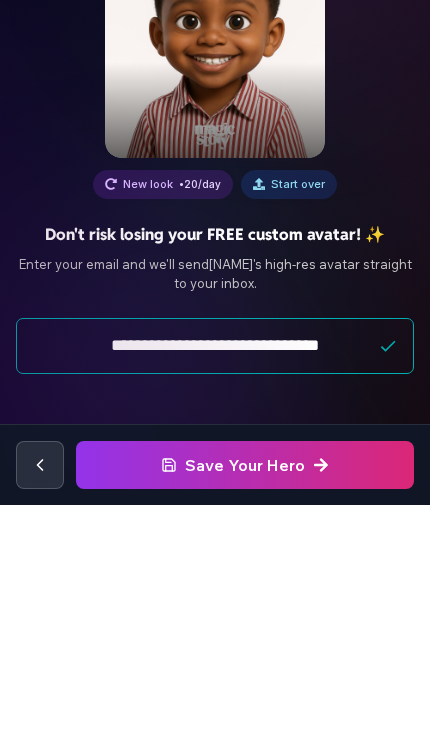 type on "**********" 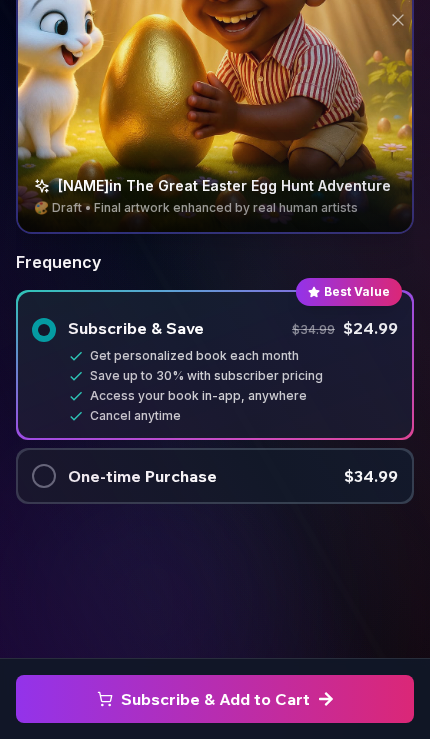 scroll, scrollTop: 228, scrollLeft: 0, axis: vertical 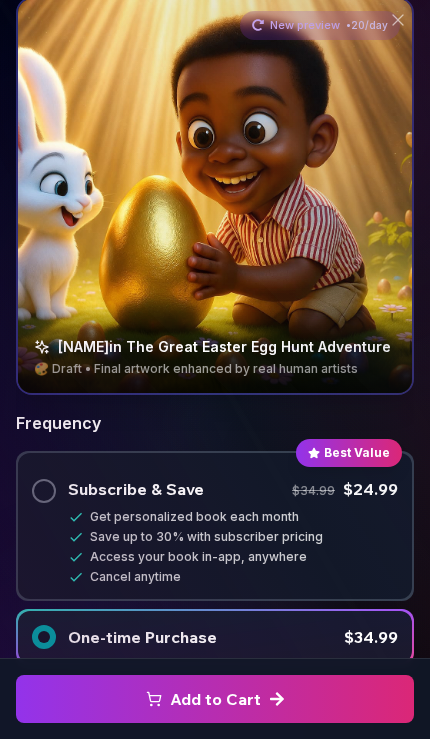 click on "Add to Cart" at bounding box center [215, 699] 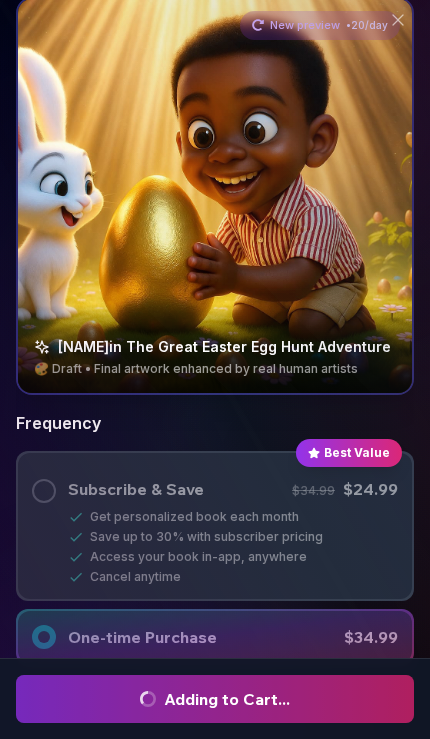 scroll, scrollTop: 383, scrollLeft: 0, axis: vertical 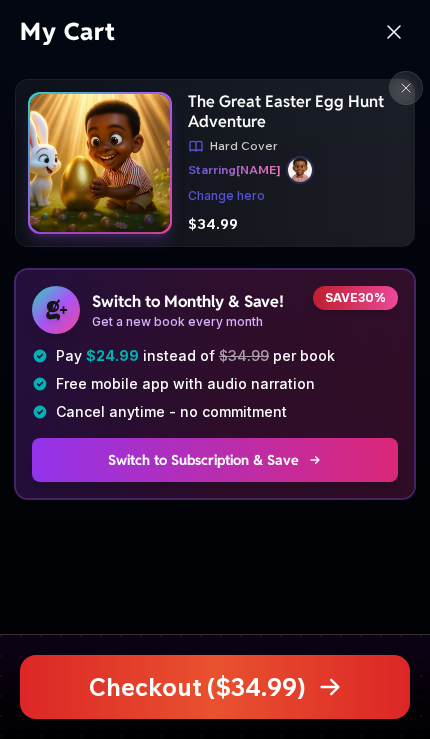 click 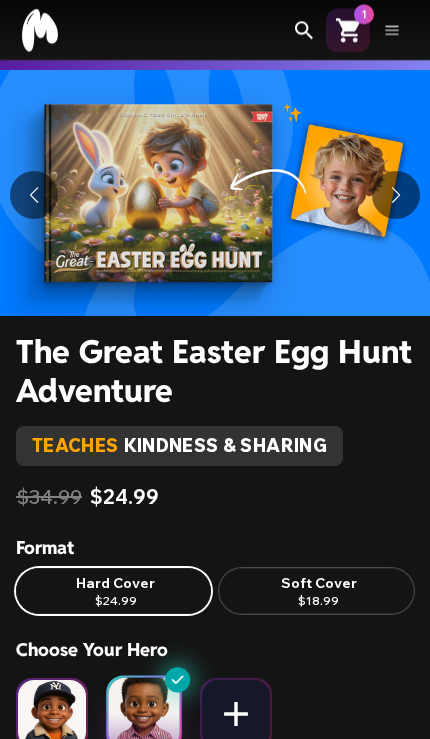 scroll, scrollTop: 0, scrollLeft: 0, axis: both 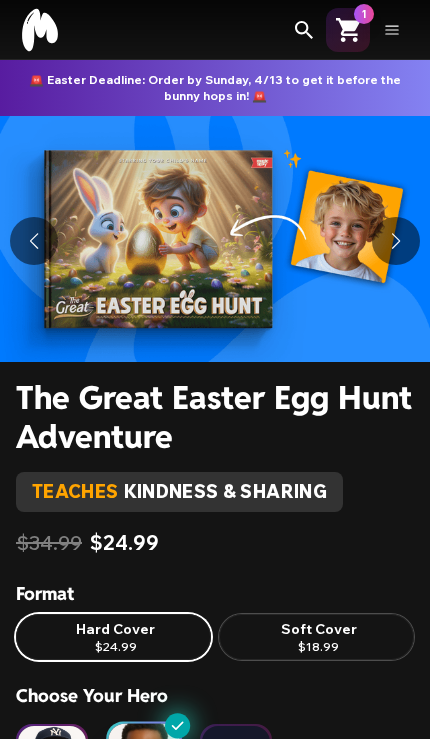 click at bounding box center (396, 241) 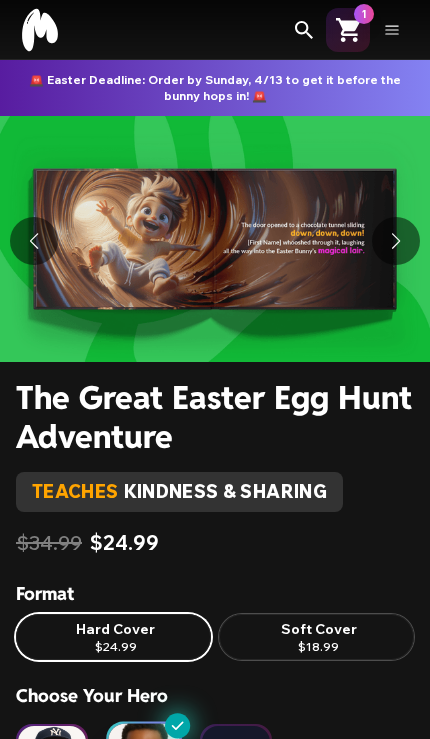 click at bounding box center (396, 241) 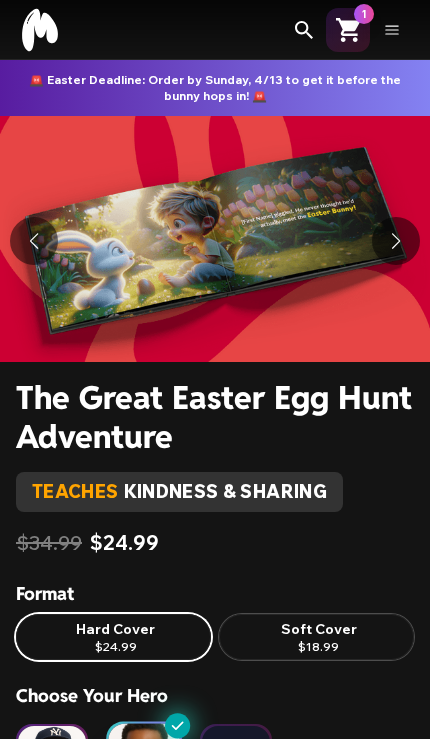 click at bounding box center (396, 241) 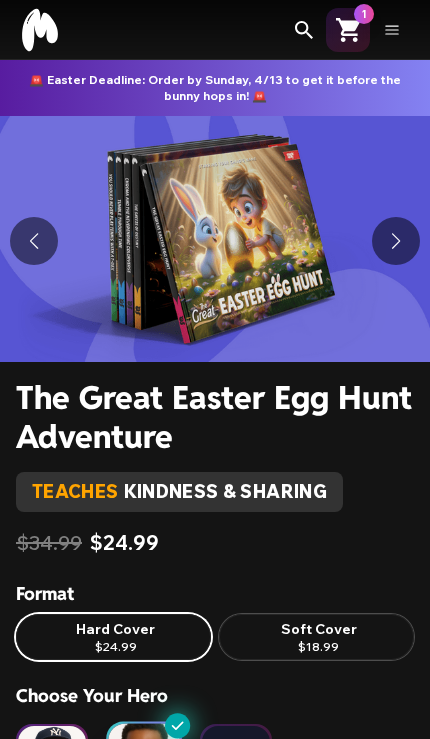 click 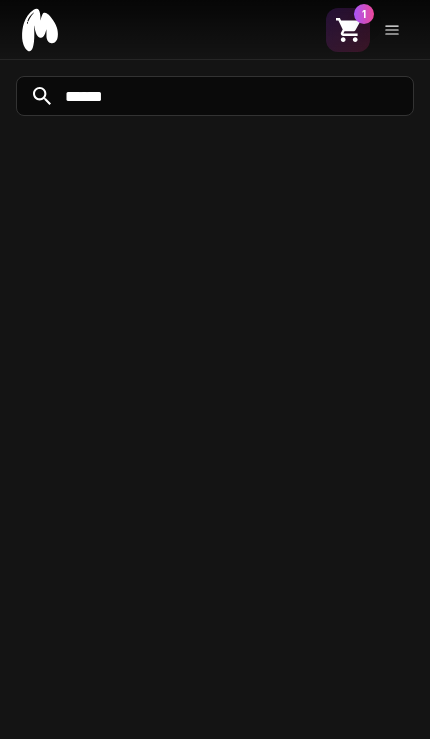 click at bounding box center (215, 96) 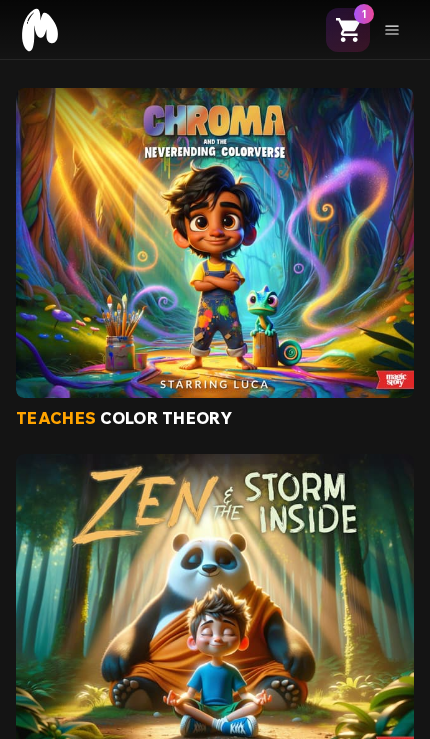 scroll, scrollTop: 0, scrollLeft: 0, axis: both 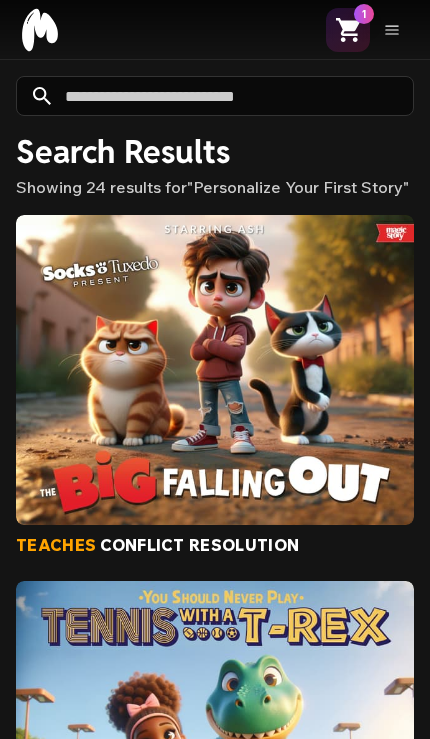 click on "**********" at bounding box center [215, 96] 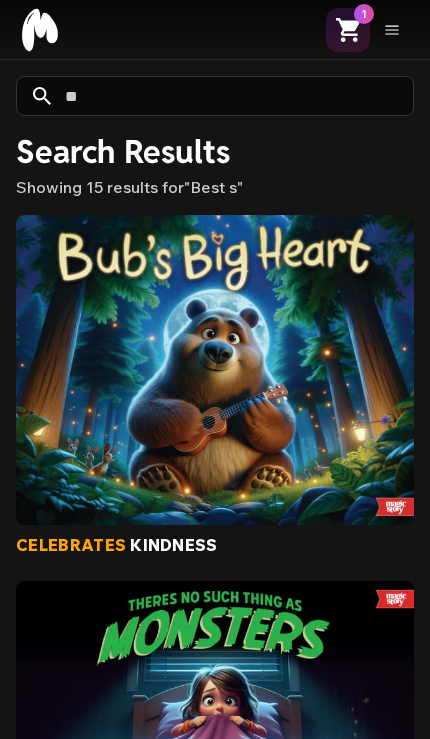 type on "*" 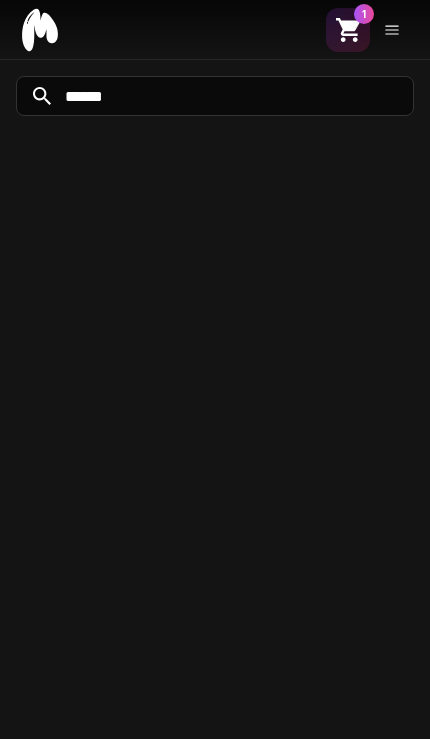 type 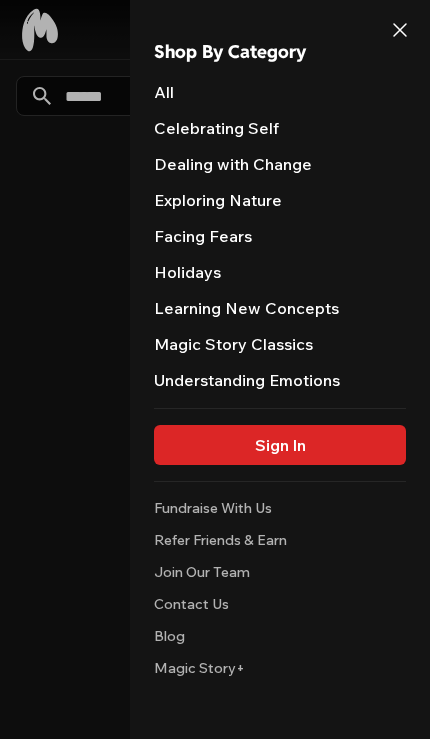 click on "Magic Story Classics" at bounding box center [233, 344] 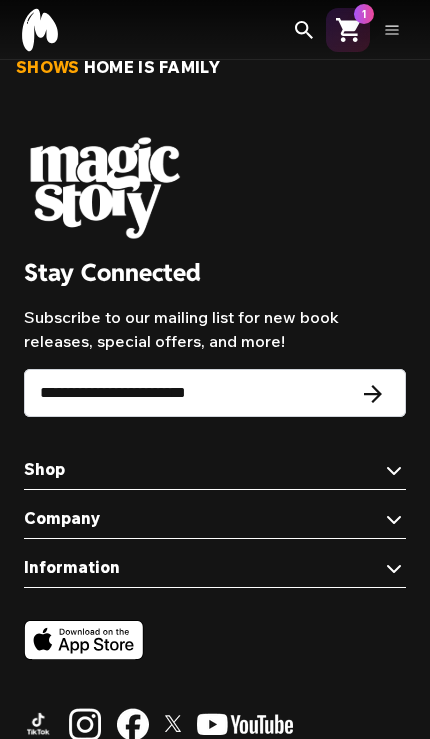 scroll, scrollTop: 2805, scrollLeft: 0, axis: vertical 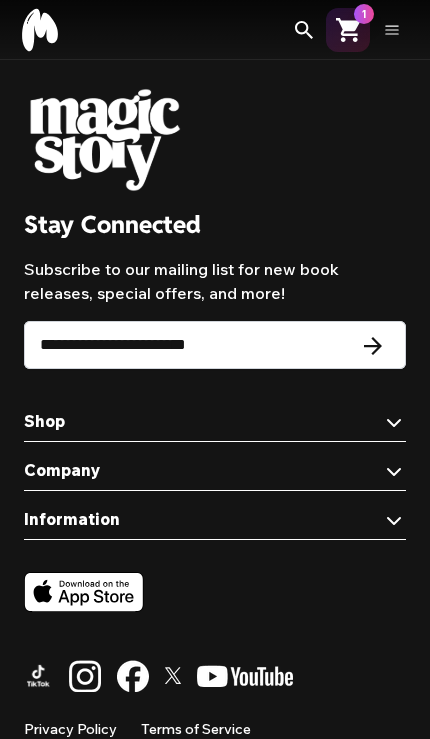 click 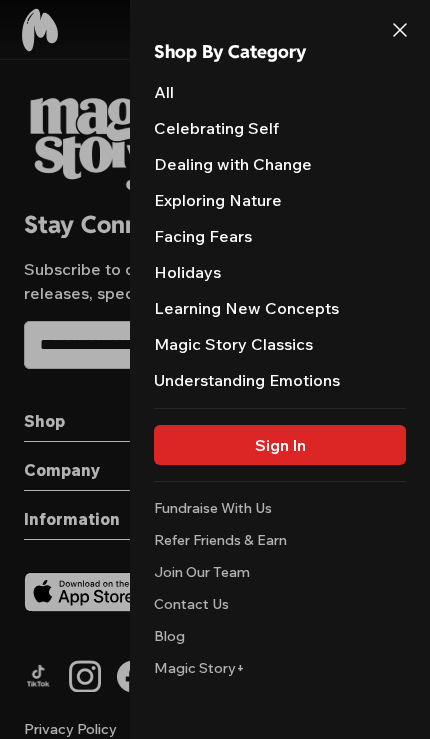 click on "Celebrating Self" at bounding box center [280, 128] 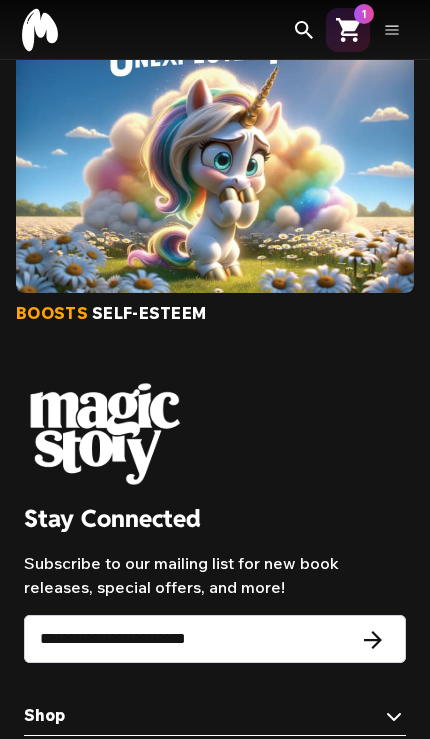 scroll, scrollTop: 1344, scrollLeft: 0, axis: vertical 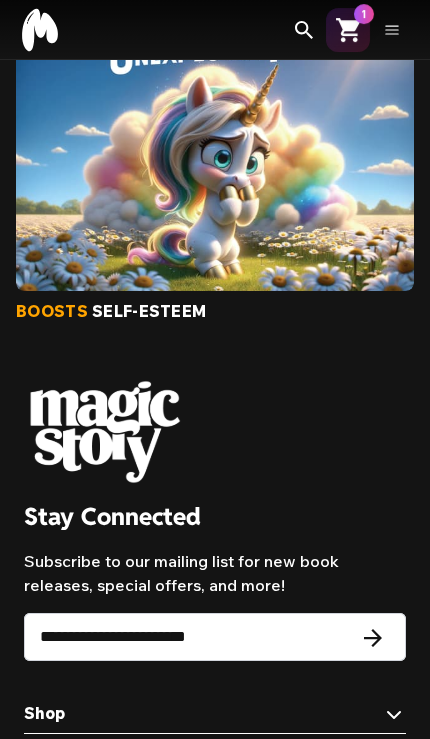 click on "1" at bounding box center [348, 30] 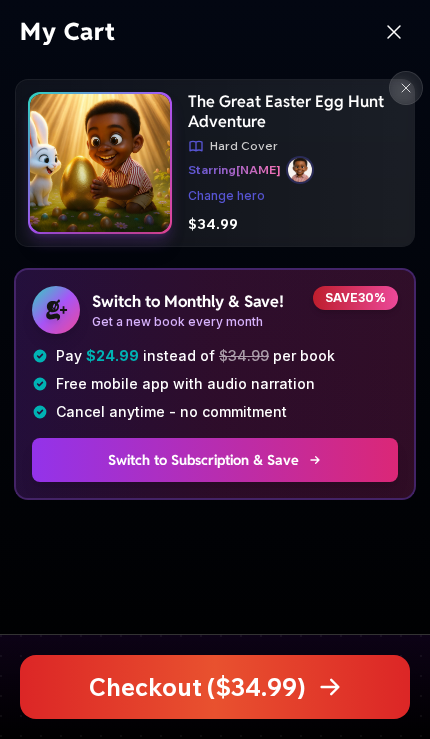 click 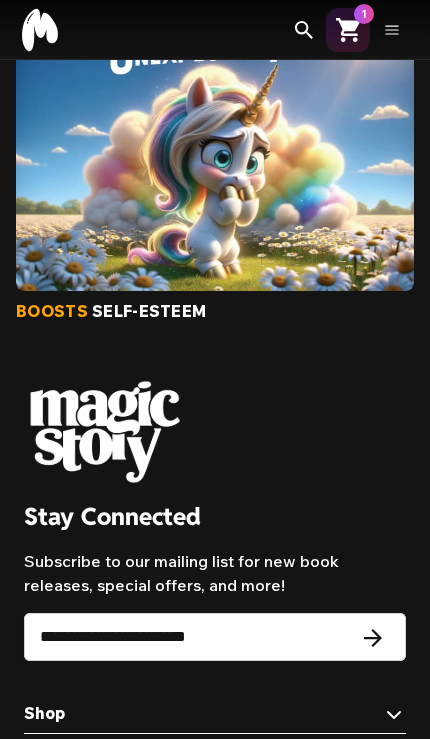 click 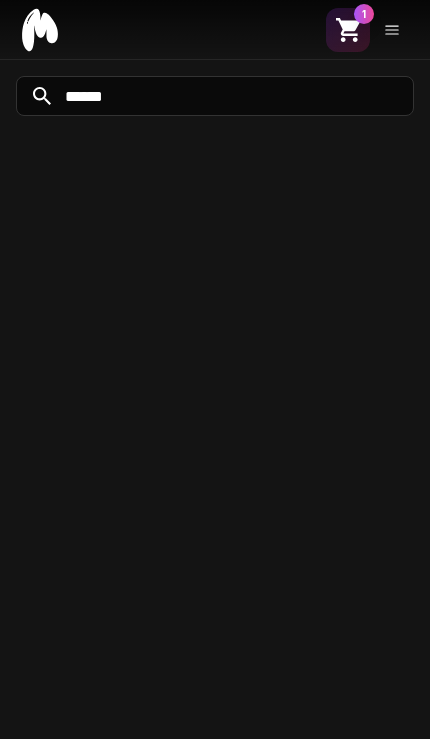 scroll, scrollTop: 0, scrollLeft: 0, axis: both 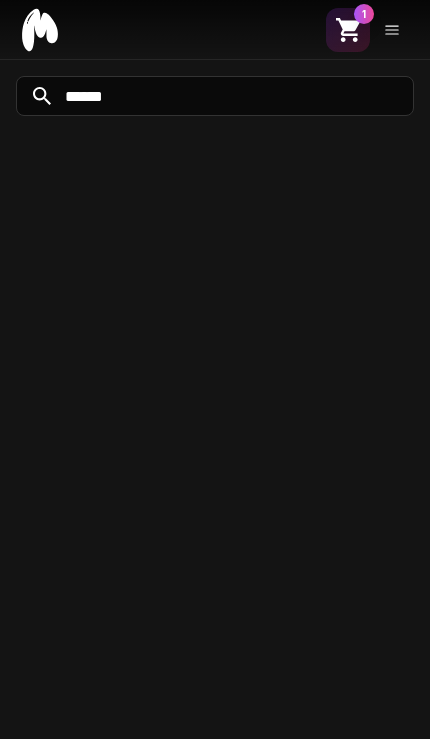 click at bounding box center [215, 96] 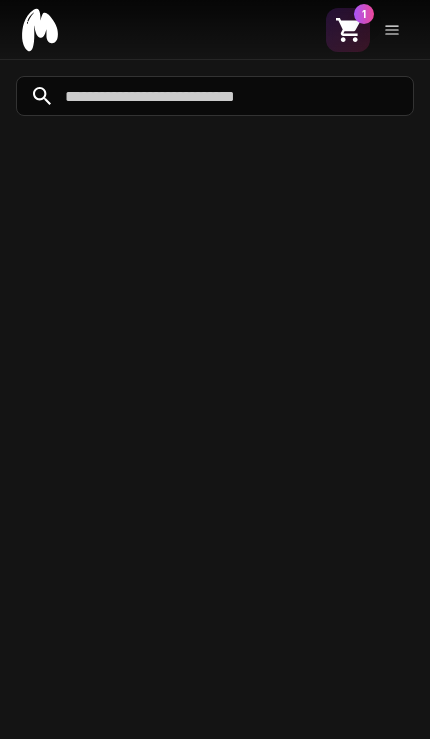 type on "**********" 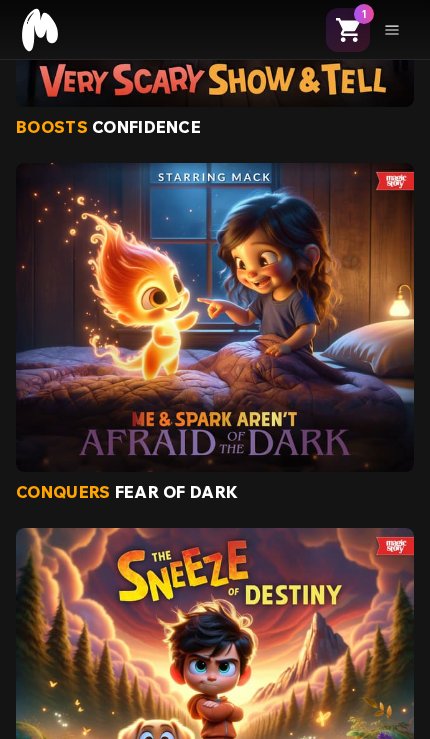 scroll, scrollTop: 4074, scrollLeft: 0, axis: vertical 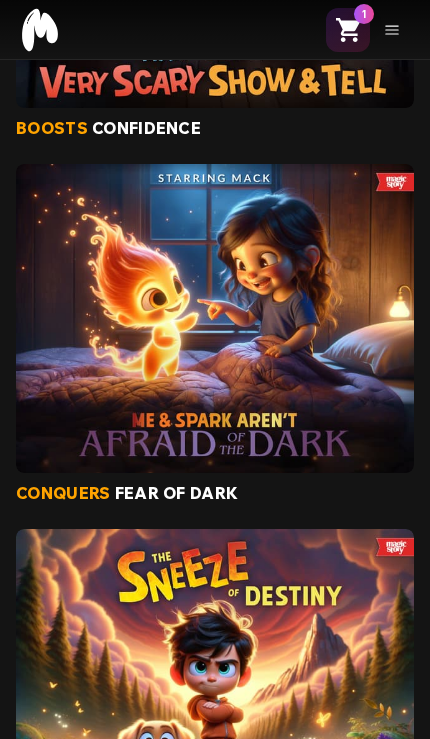 click at bounding box center [215, 319] 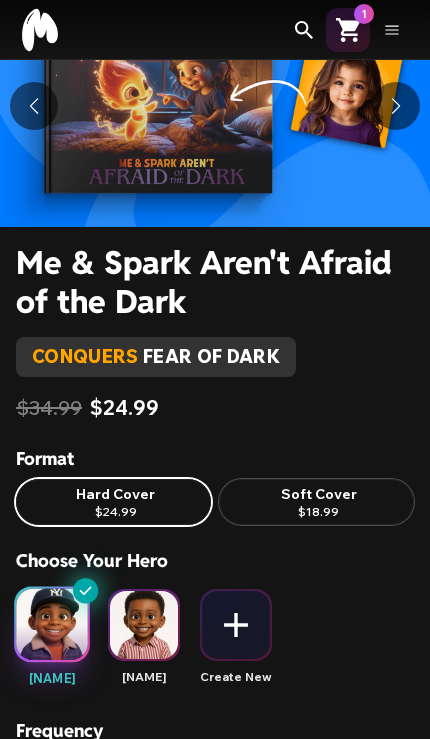 scroll, scrollTop: 87, scrollLeft: 0, axis: vertical 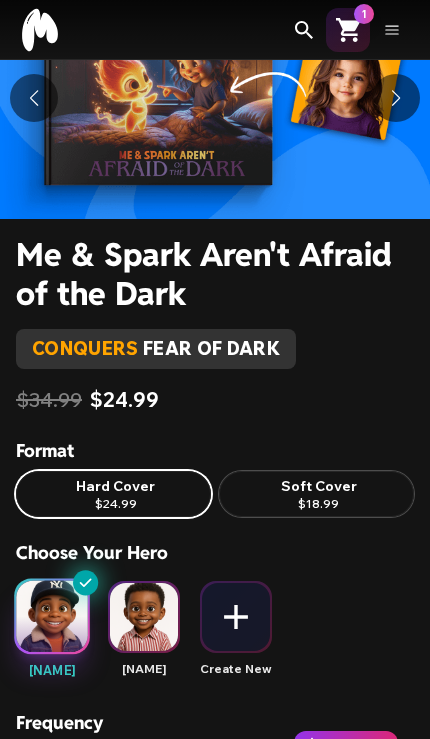 click at bounding box center [144, 617] 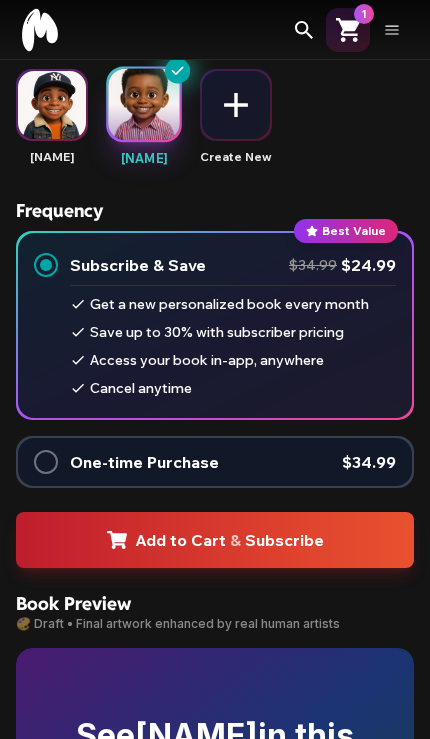 scroll, scrollTop: 597, scrollLeft: 0, axis: vertical 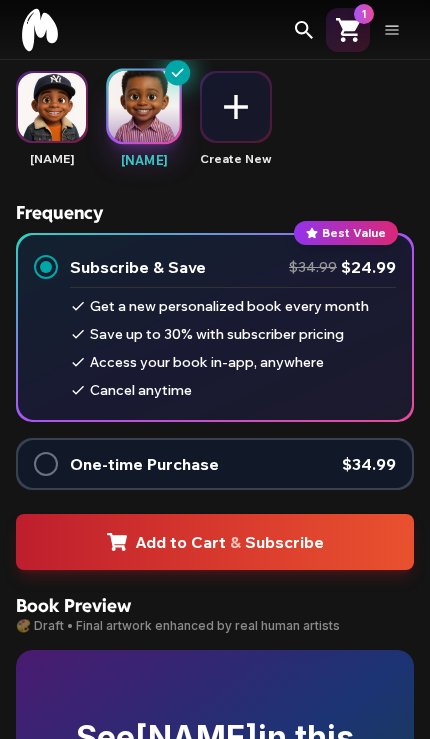 click on "One-time Purchase $34.99" at bounding box center (215, 464) 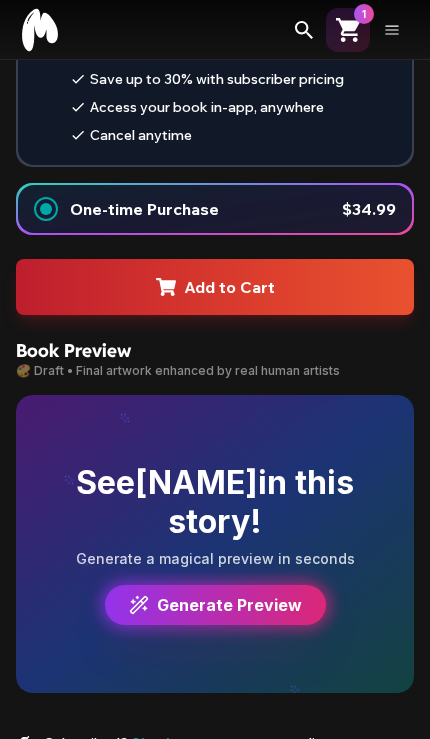 scroll, scrollTop: 850, scrollLeft: 0, axis: vertical 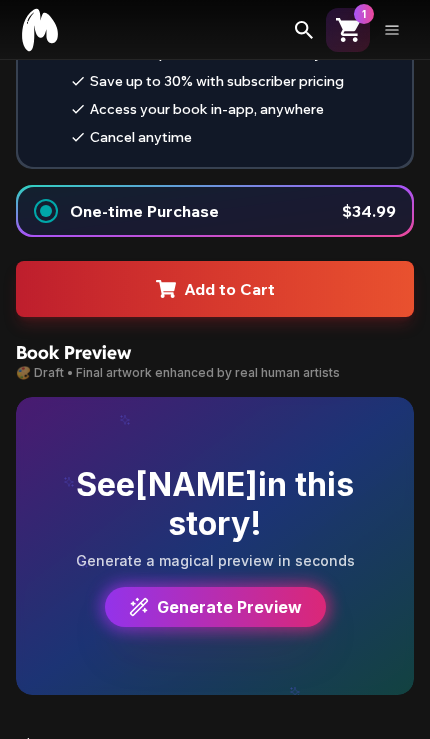 click on "Add to Cart" at bounding box center [215, 289] 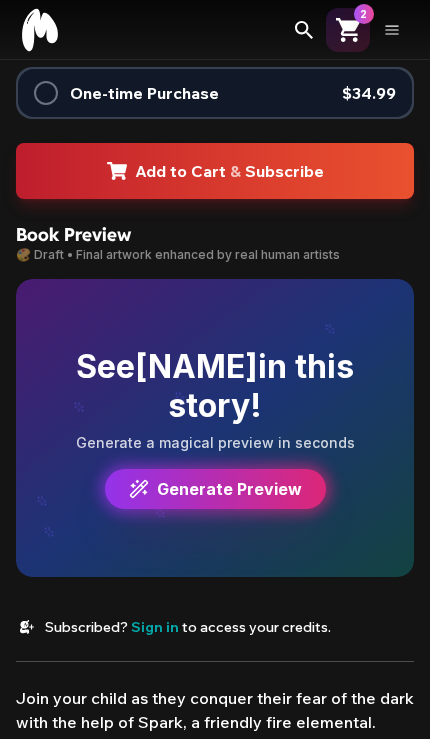 scroll, scrollTop: 972, scrollLeft: 0, axis: vertical 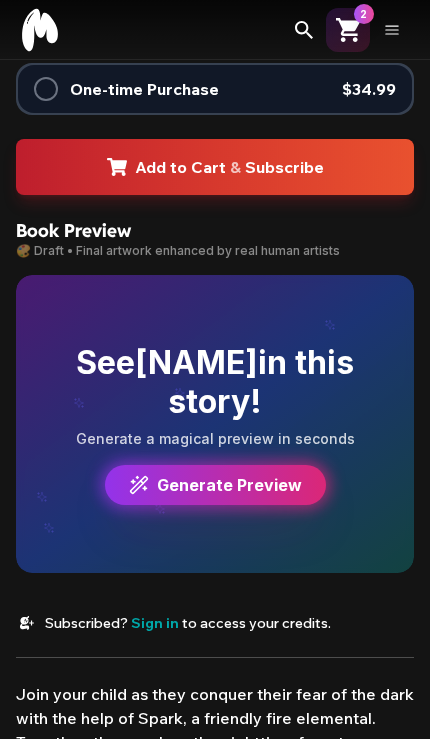click on "Add to Cart & Subscribe" at bounding box center (215, 167) 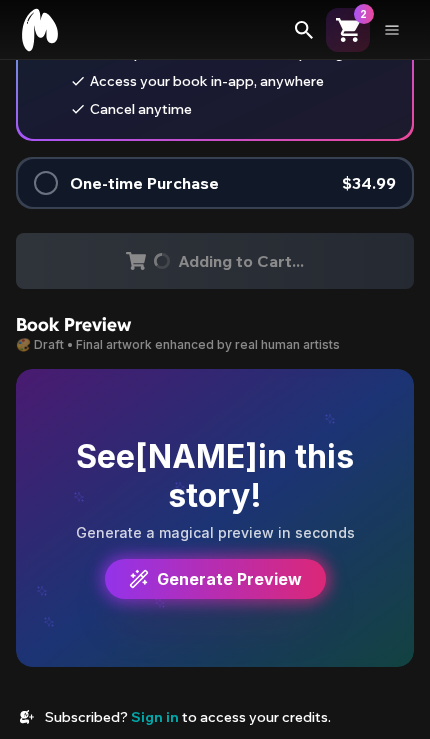 scroll, scrollTop: 874, scrollLeft: 0, axis: vertical 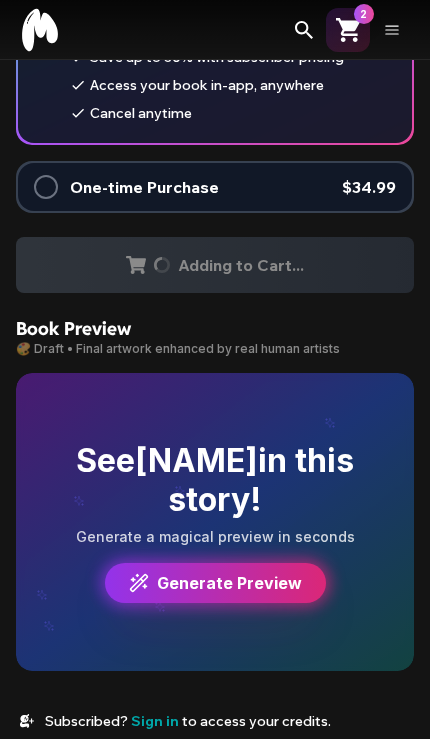 click on "Generate Preview" at bounding box center (215, 583) 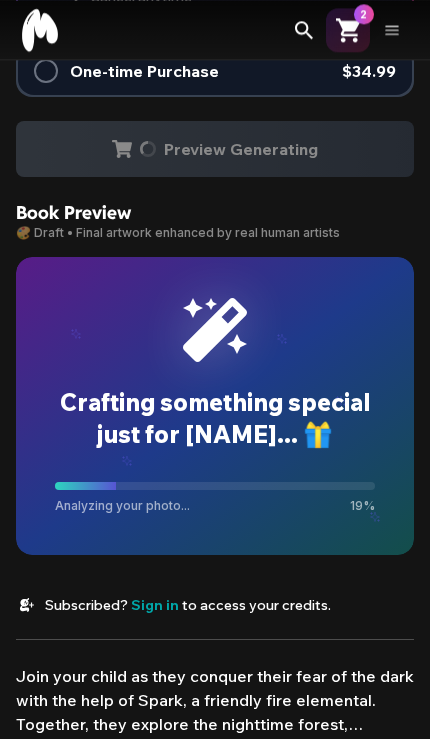scroll, scrollTop: 989, scrollLeft: 0, axis: vertical 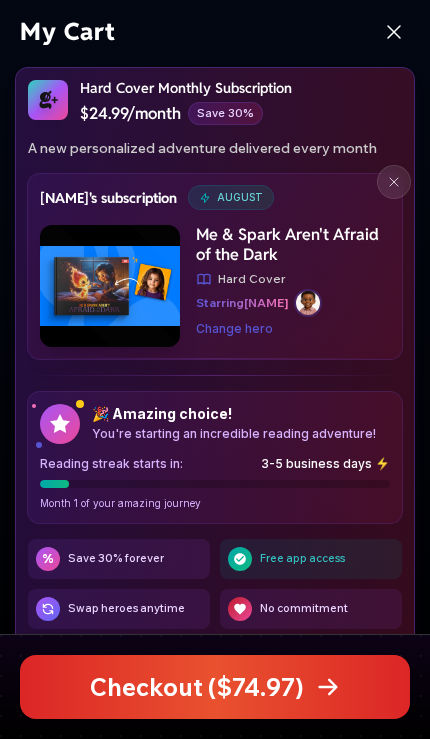 click 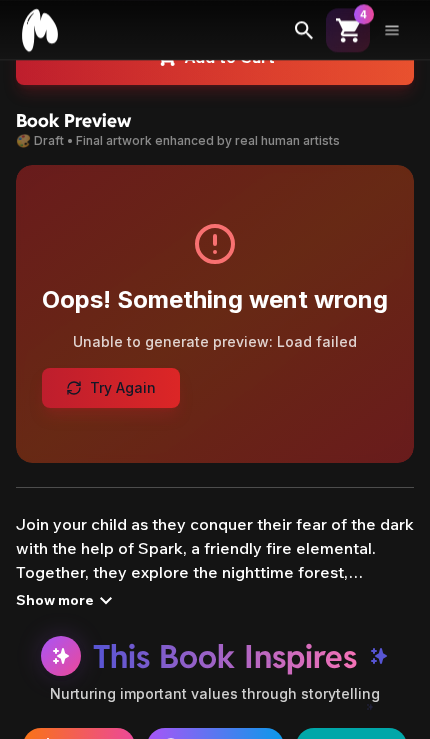 click on "Try Again" at bounding box center (111, 388) 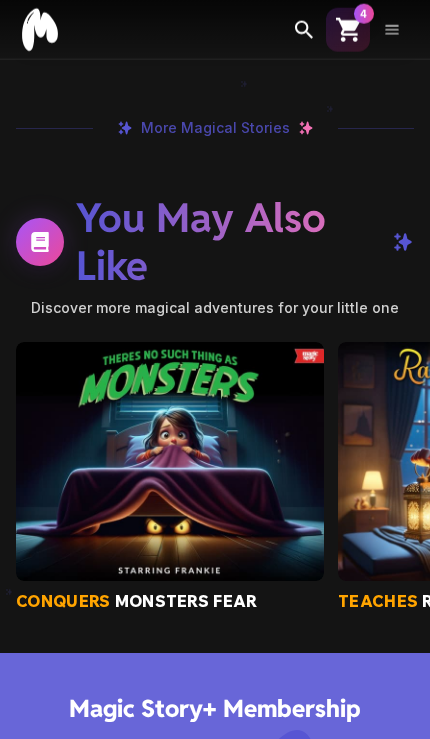 scroll, scrollTop: 2669, scrollLeft: 0, axis: vertical 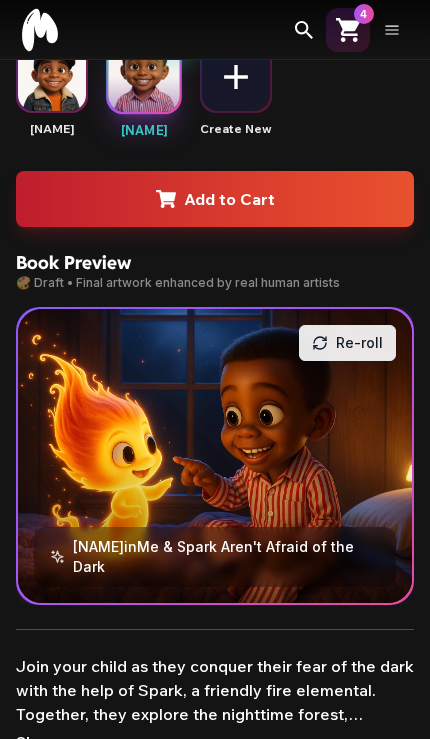 click at bounding box center (215, 456) 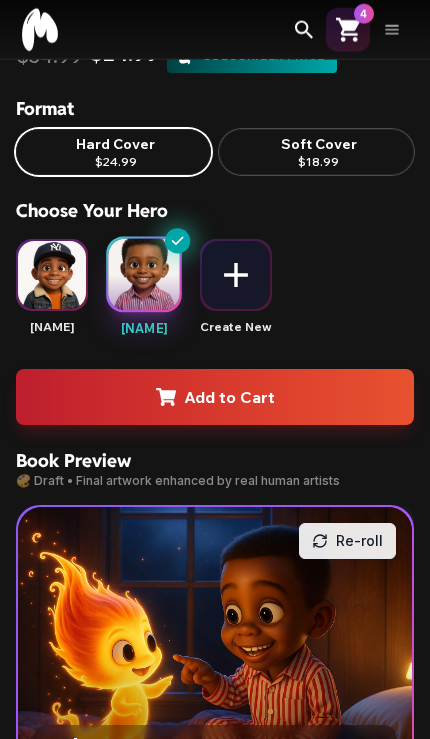 scroll, scrollTop: 434, scrollLeft: 0, axis: vertical 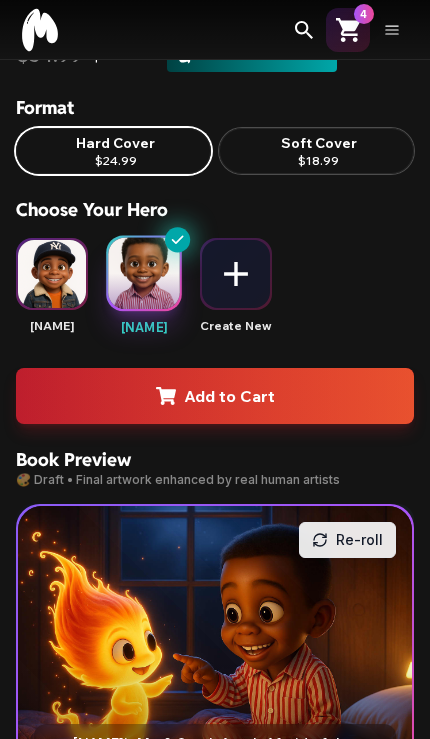 click at bounding box center [236, 274] 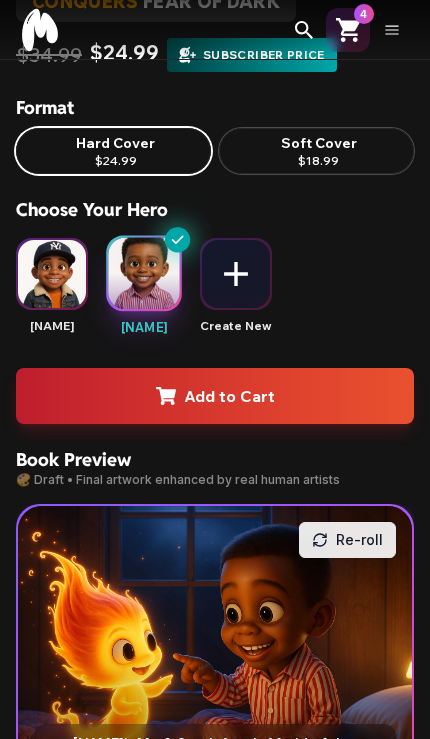 scroll, scrollTop: 0, scrollLeft: 0, axis: both 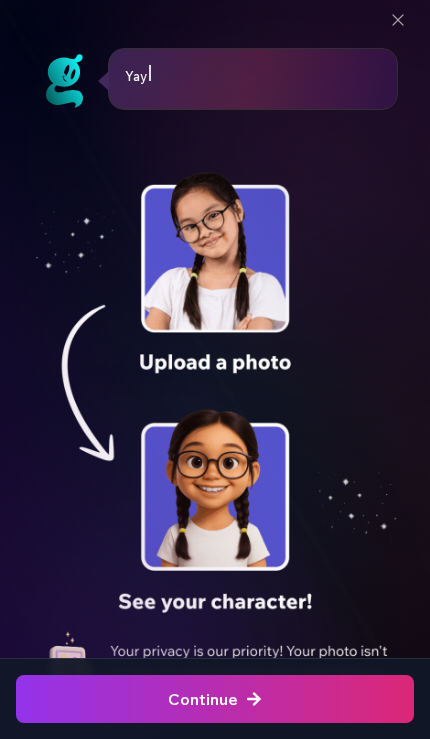 click at bounding box center (215, 699) 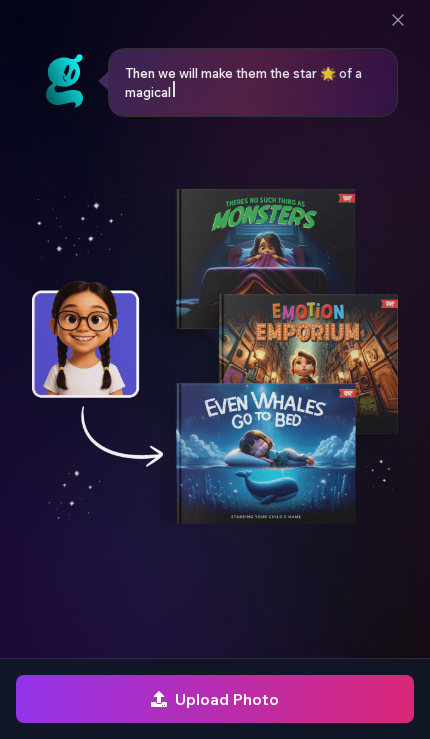 click at bounding box center [215, 699] 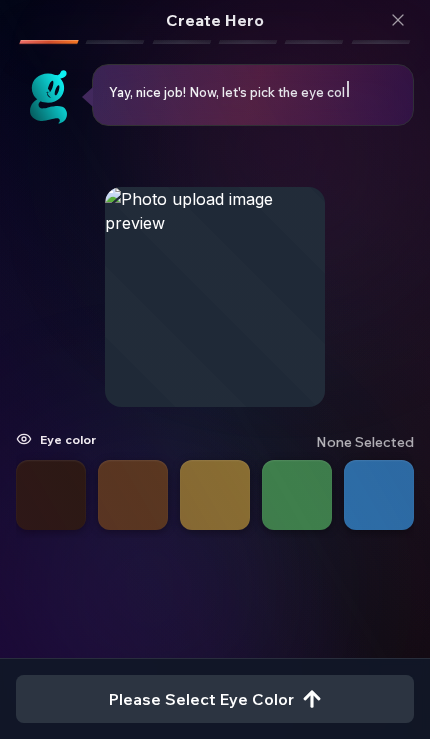 click at bounding box center [215, 495] 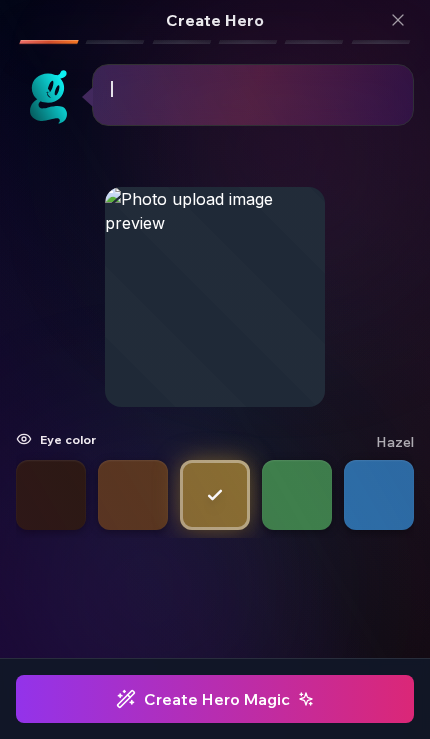 click 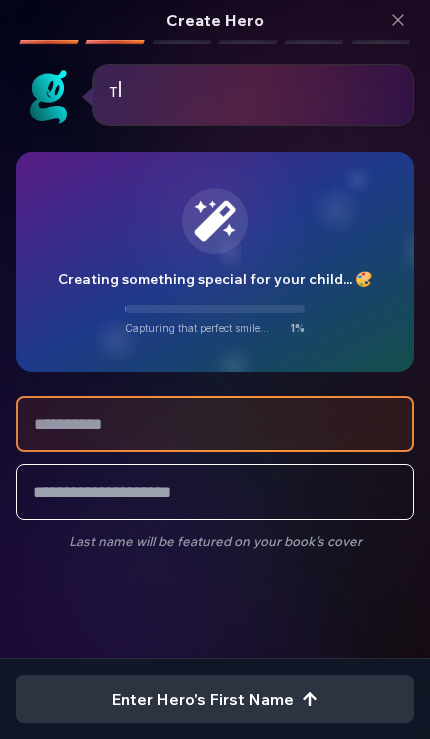 click at bounding box center [215, 424] 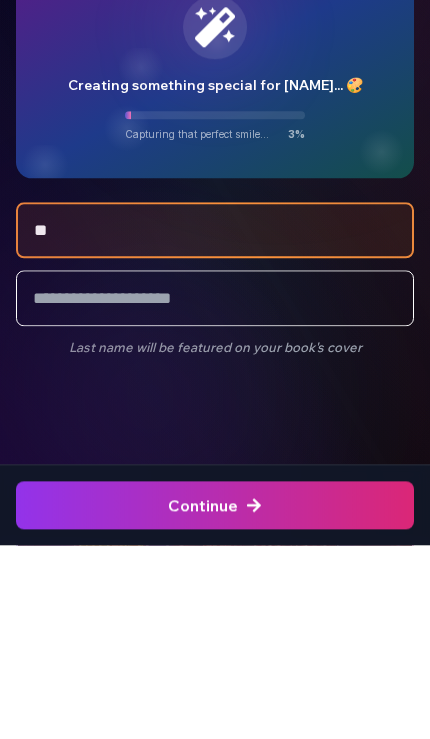 type on "*" 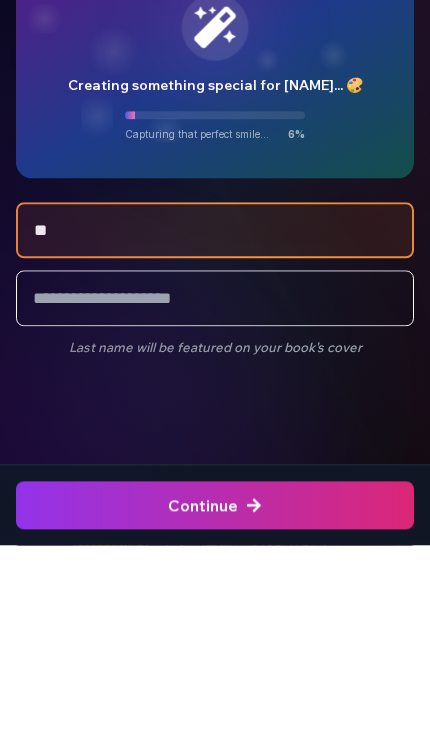 type on "*" 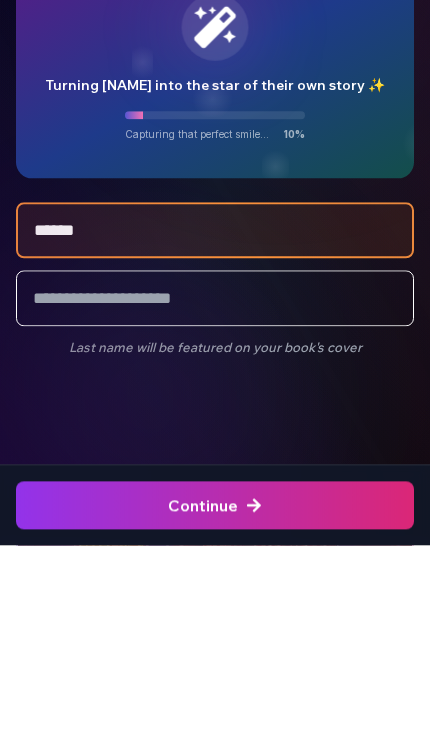 type on "******" 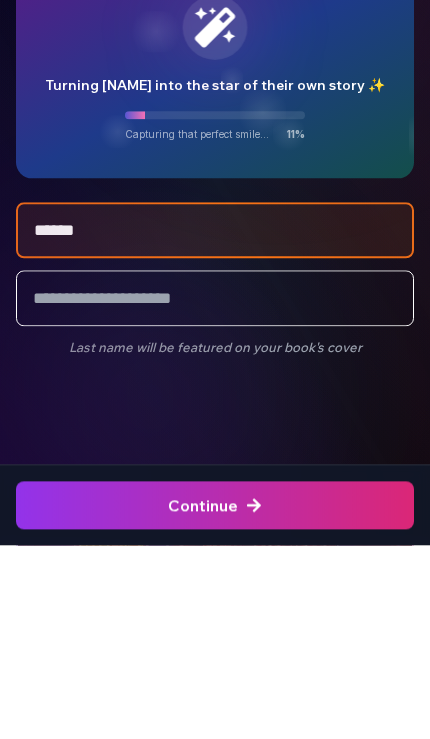 click at bounding box center (215, 699) 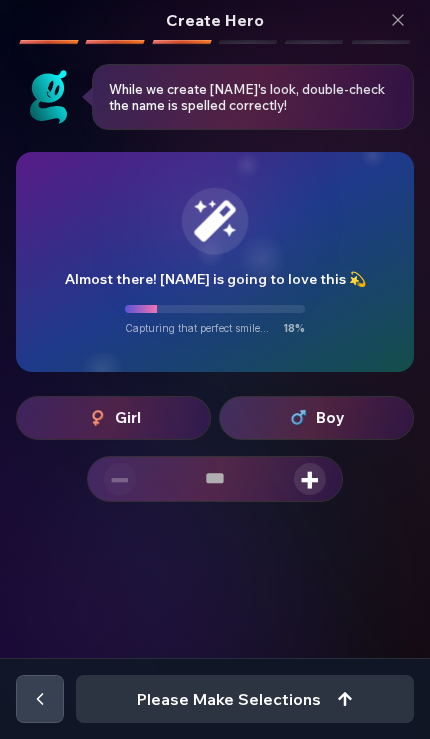 click on "Boy" at bounding box center (316, 418) 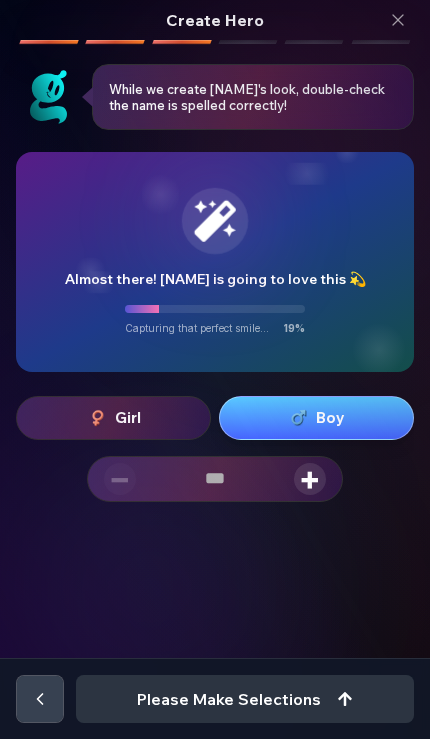 click on "+" at bounding box center [310, 479] 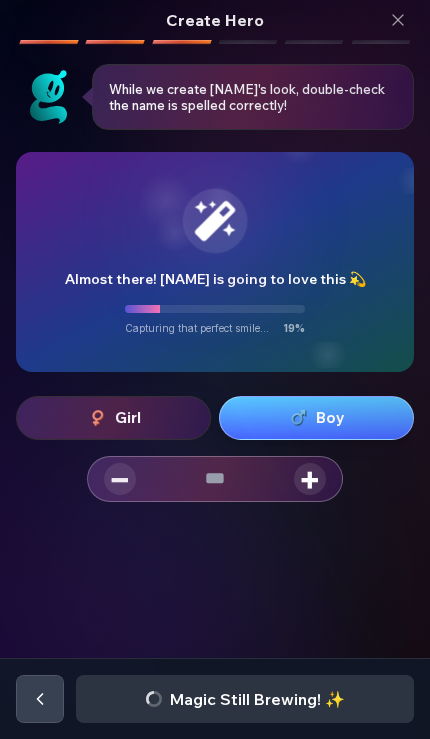 click on "+" at bounding box center [310, 479] 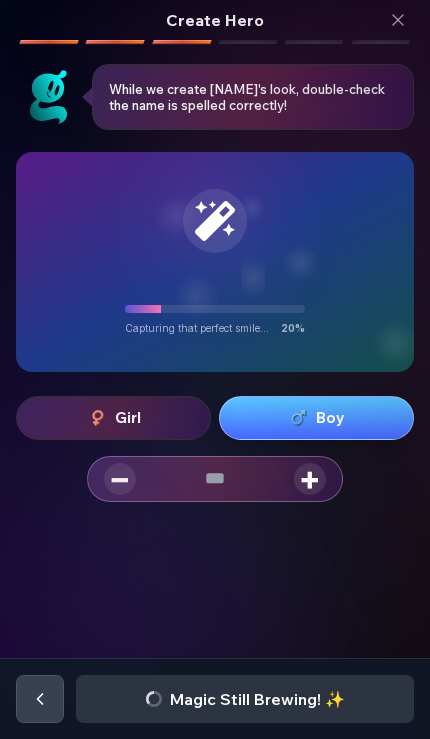 click on "+" at bounding box center [310, 479] 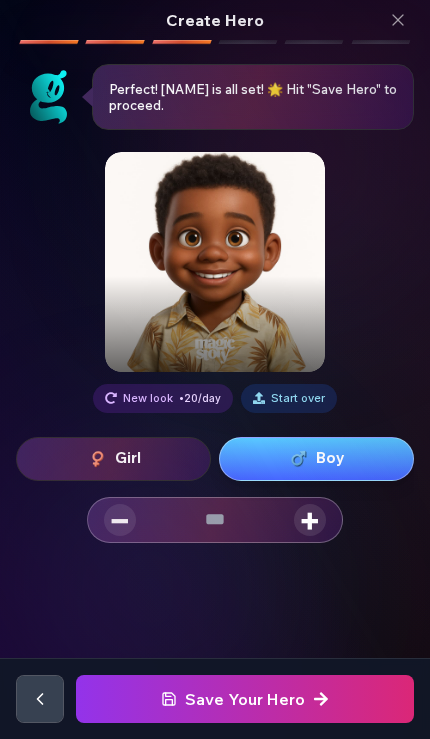 click at bounding box center [245, 699] 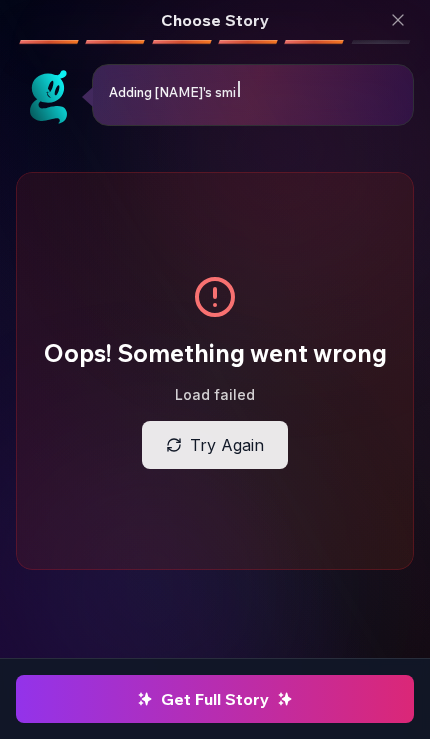 click on "Try Again" at bounding box center (215, 445) 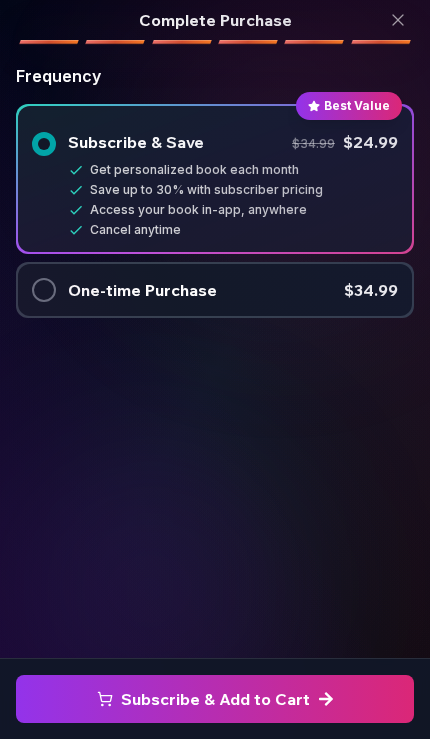 click on "$34.99" at bounding box center [371, 290] 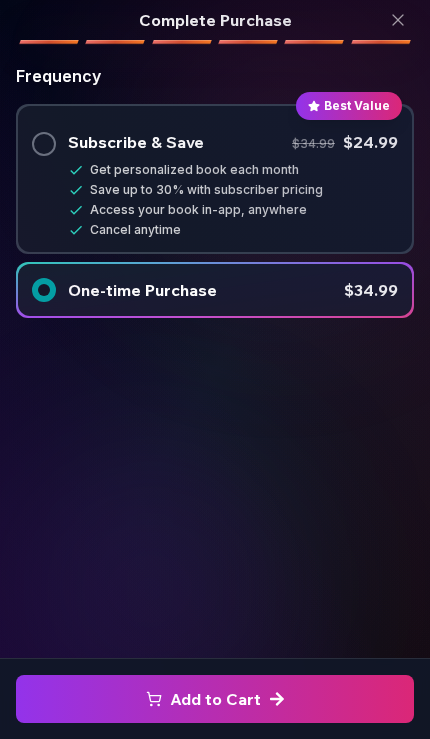 click at bounding box center (-546, 699) 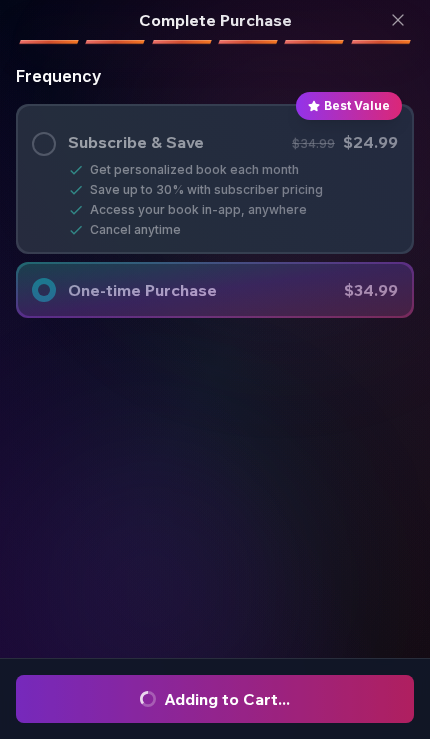 scroll, scrollTop: 434, scrollLeft: 0, axis: vertical 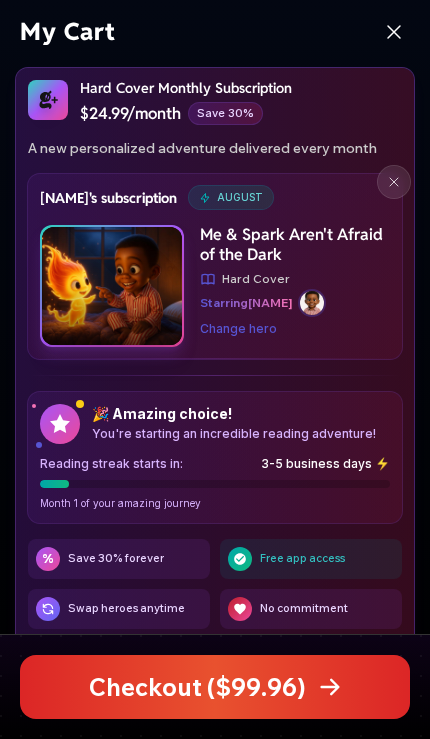 click on "Change hero" at bounding box center (238, 329) 